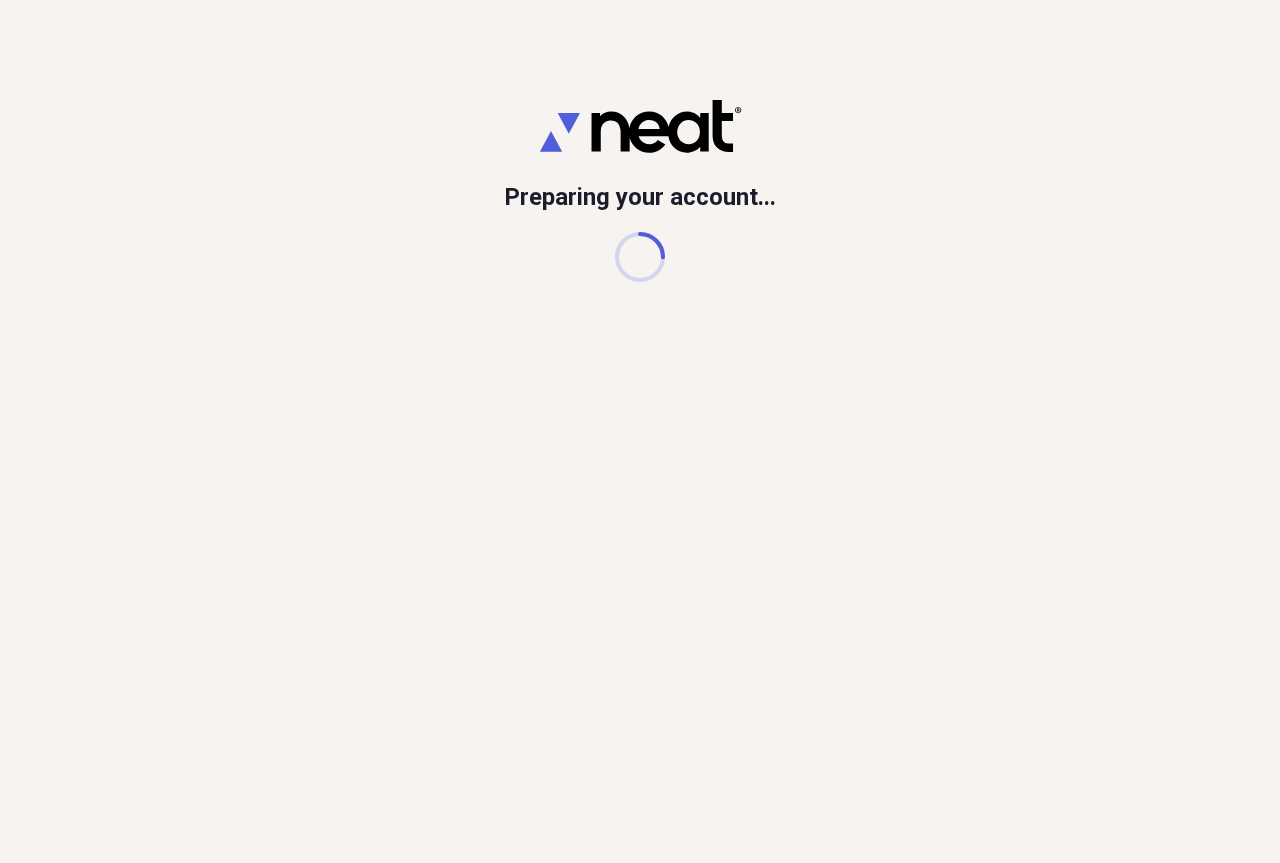 scroll, scrollTop: 0, scrollLeft: 0, axis: both 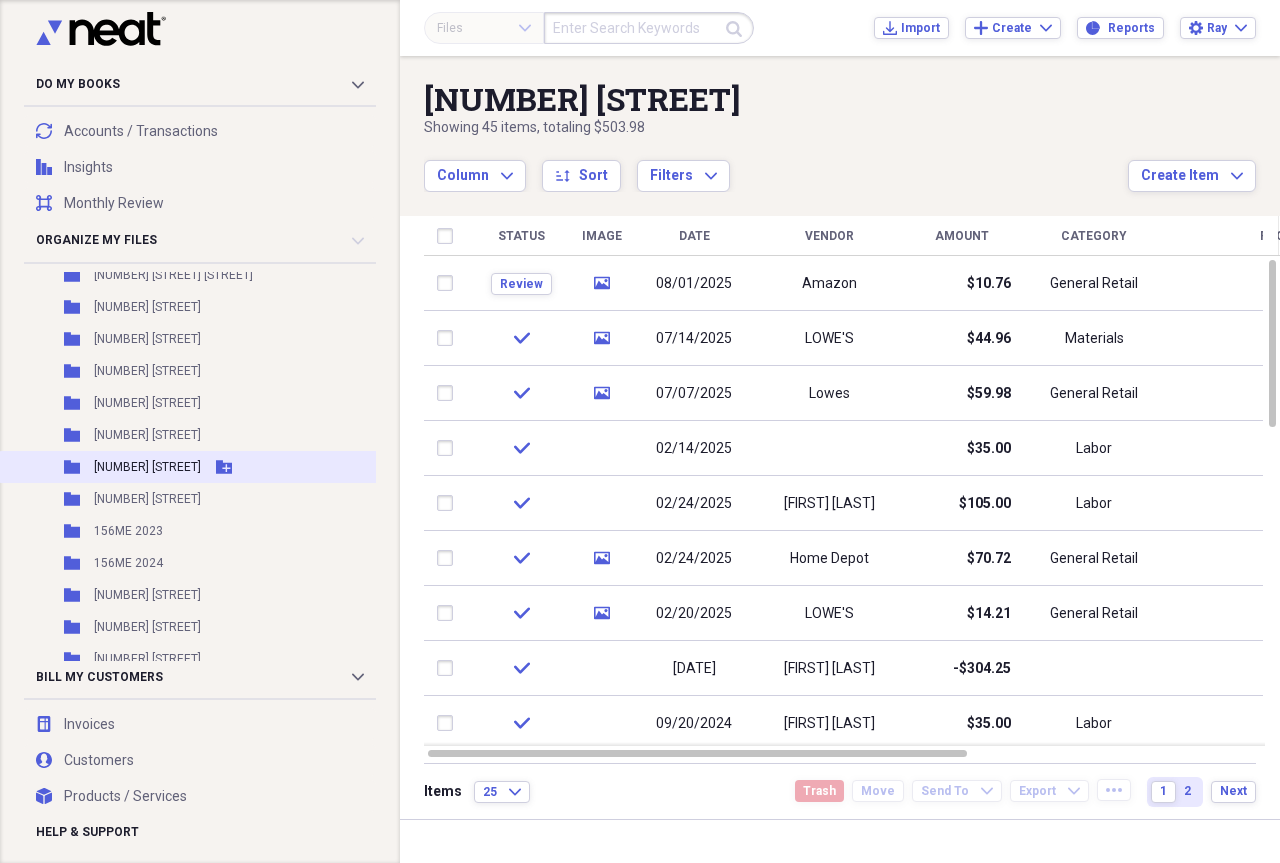 click on "Folder [NUMBER] [STREET] Add Folder" at bounding box center [219, 467] 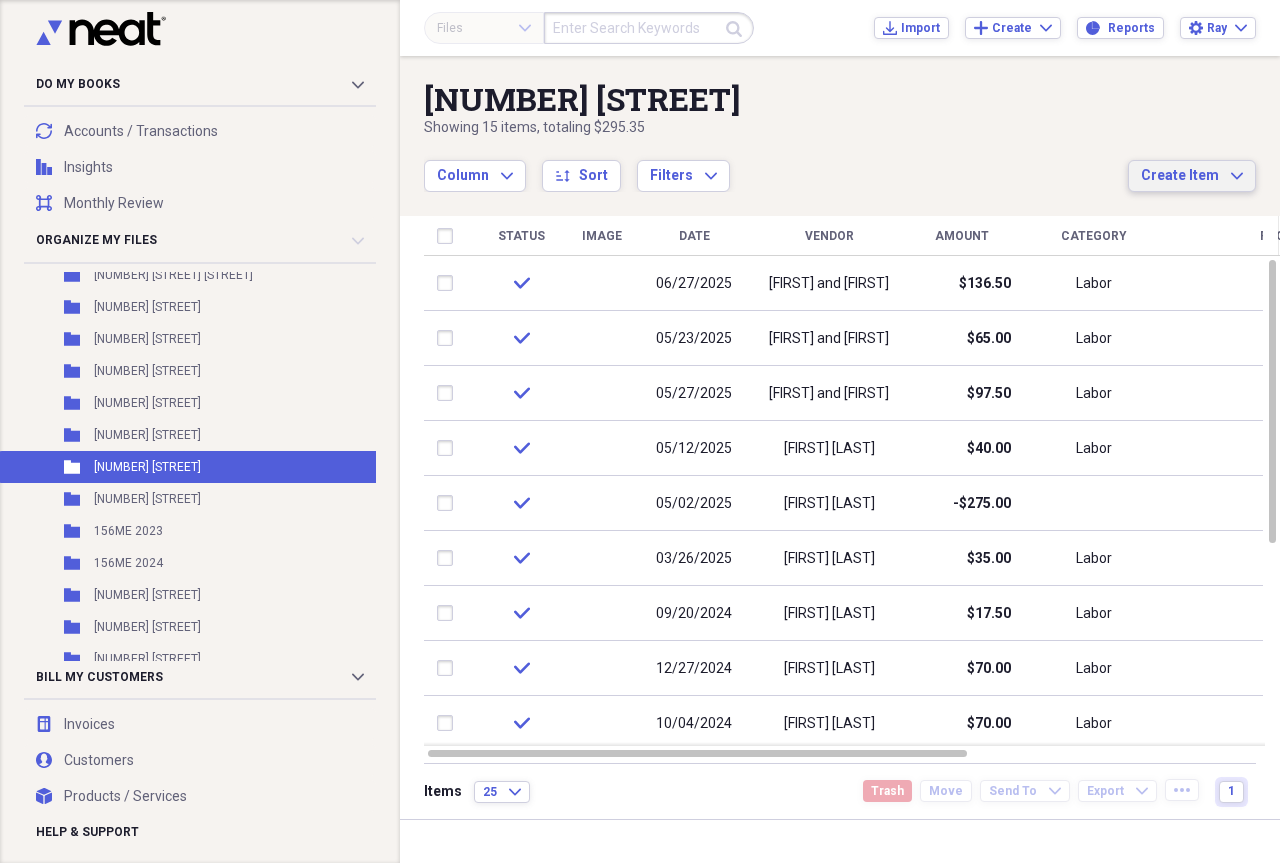 click on "Expand" 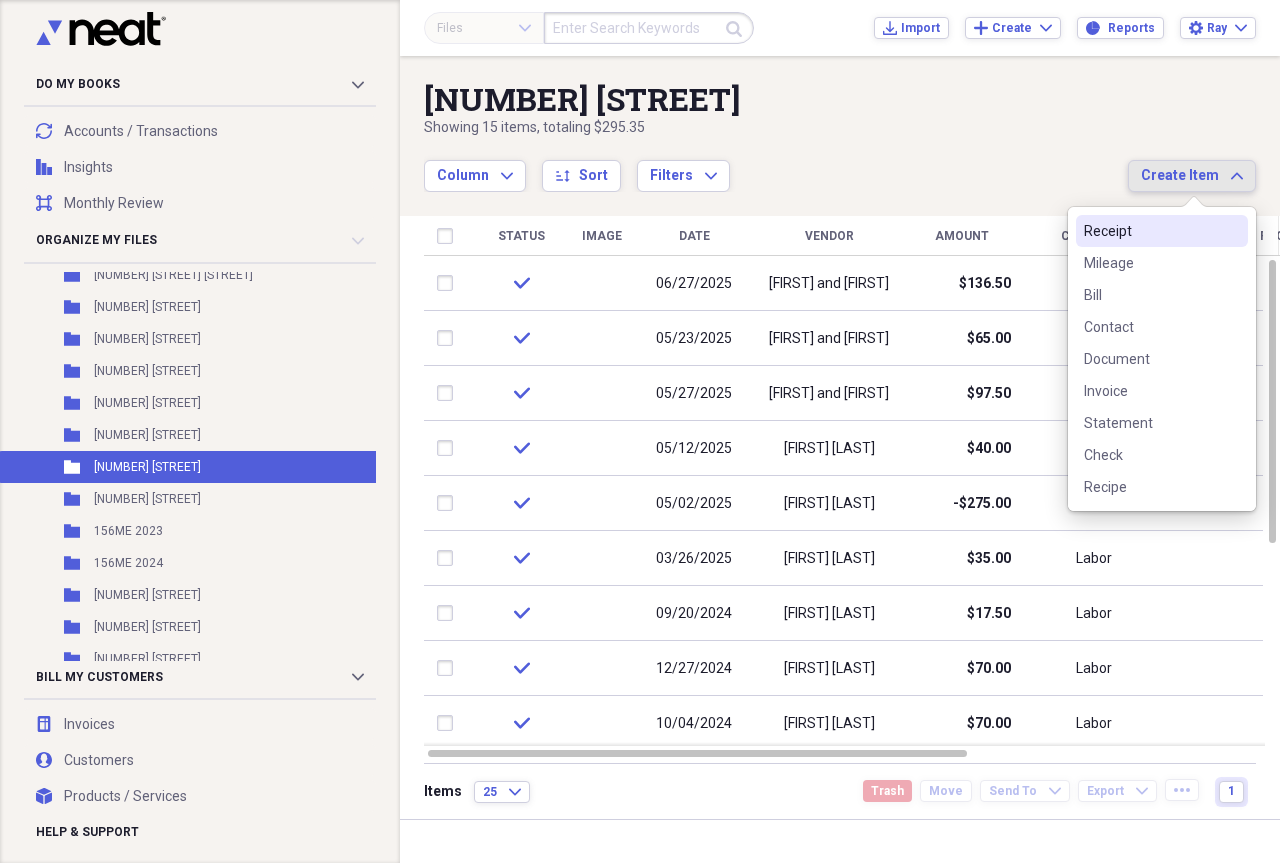 click on "Receipt" at bounding box center [1162, 231] 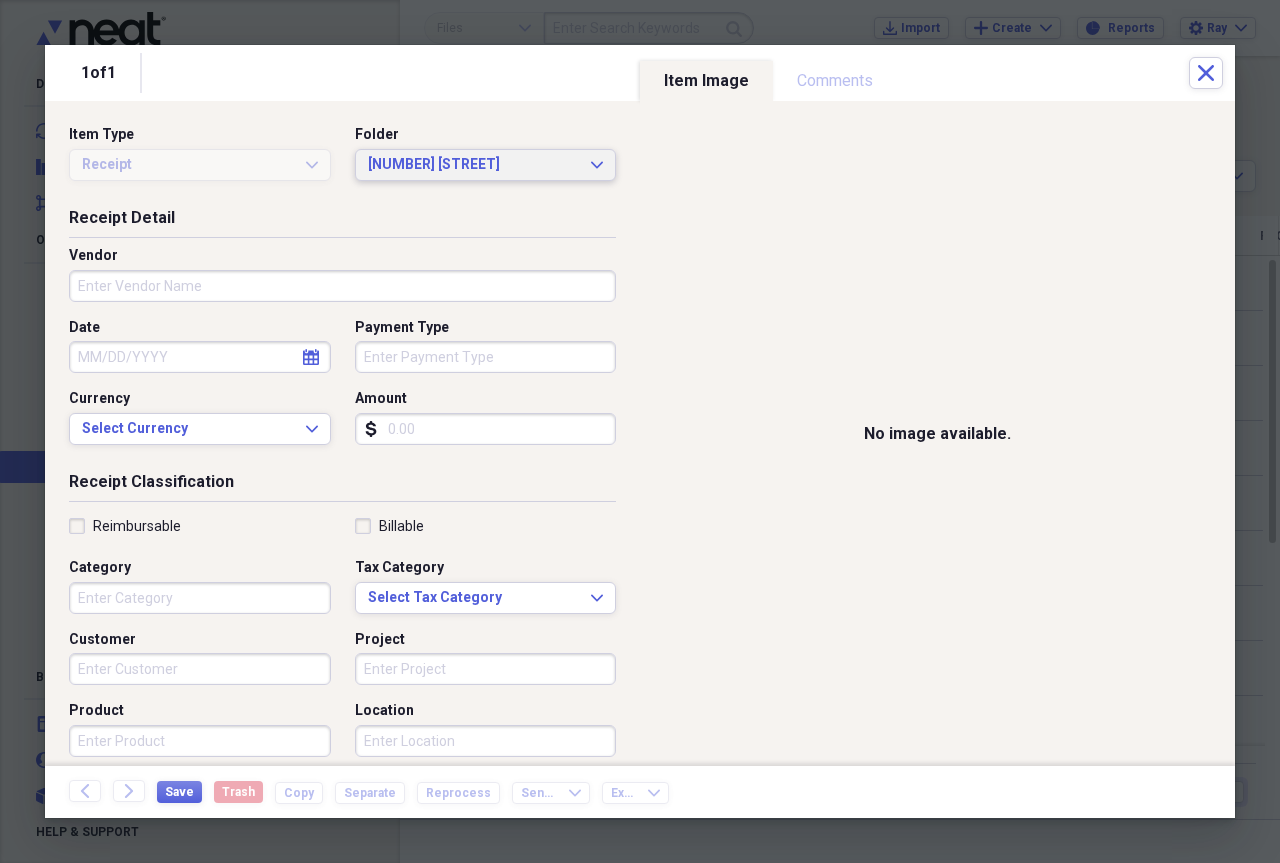 click 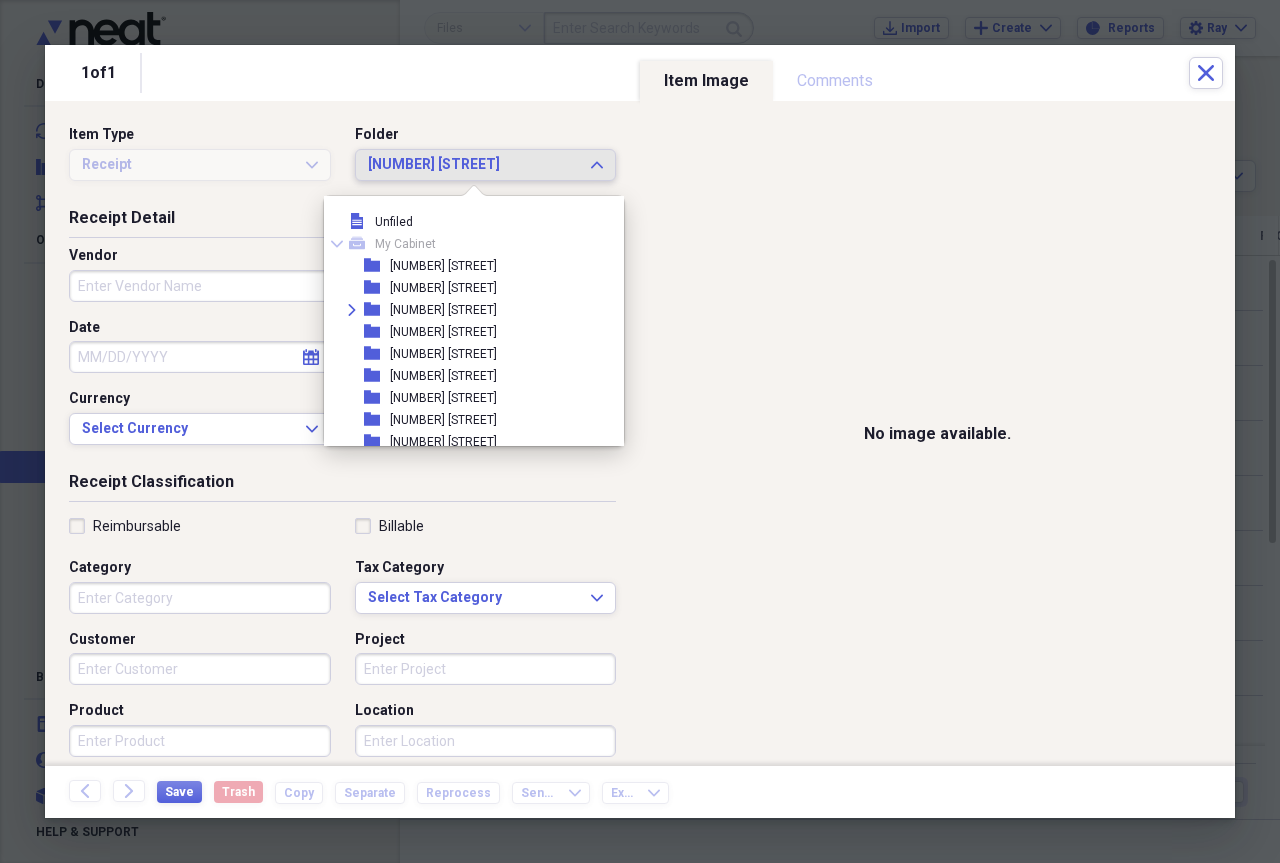 scroll, scrollTop: 825, scrollLeft: 0, axis: vertical 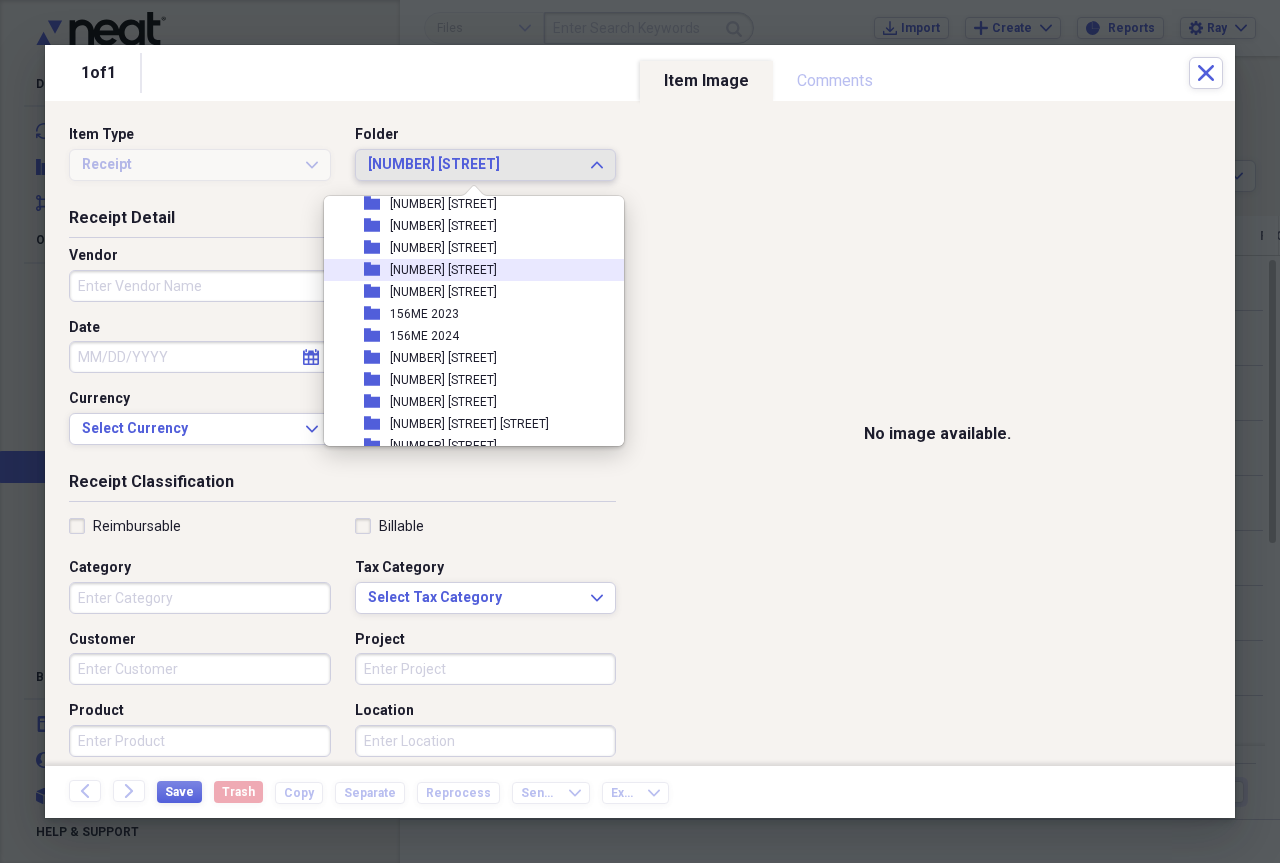 click on "[NUMBER] [STREET]" at bounding box center [443, 270] 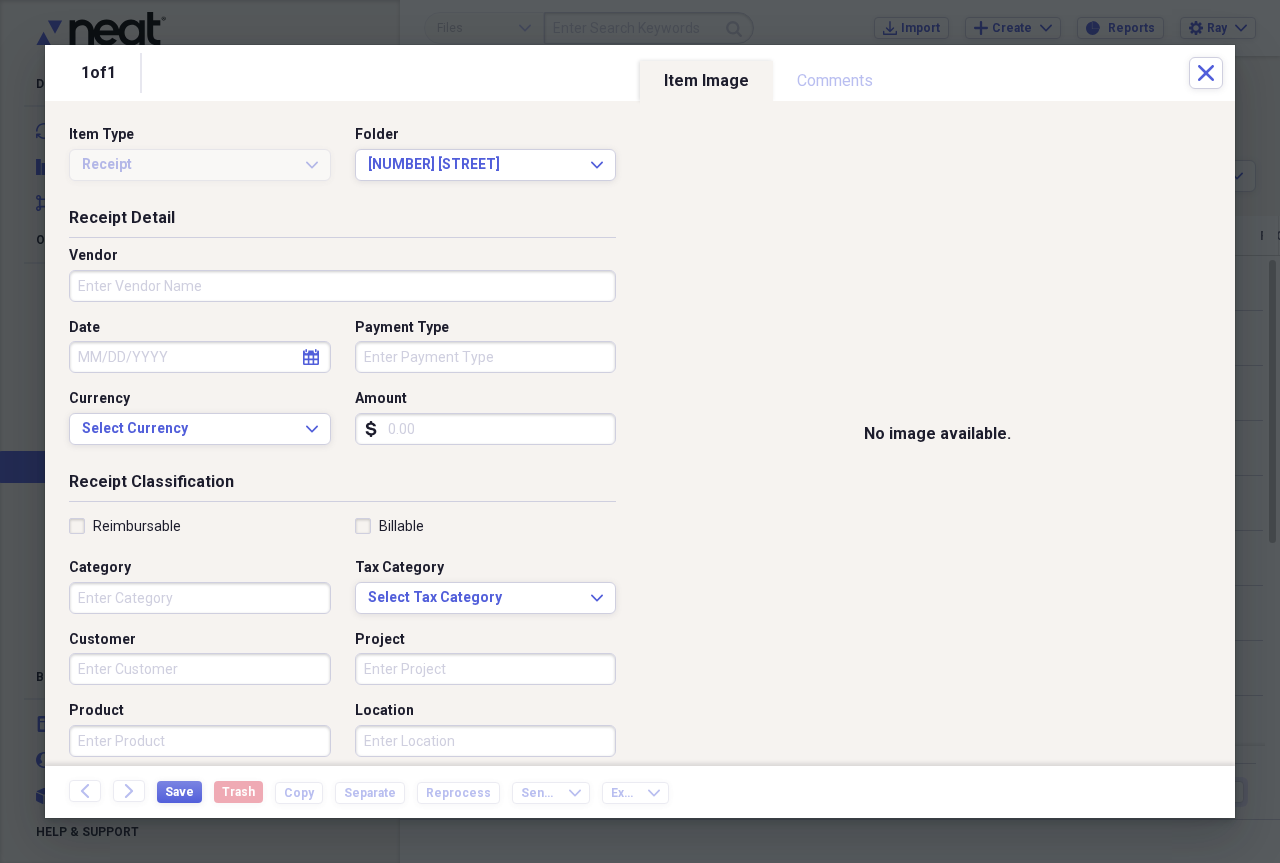click on "Vendor" at bounding box center [342, 286] 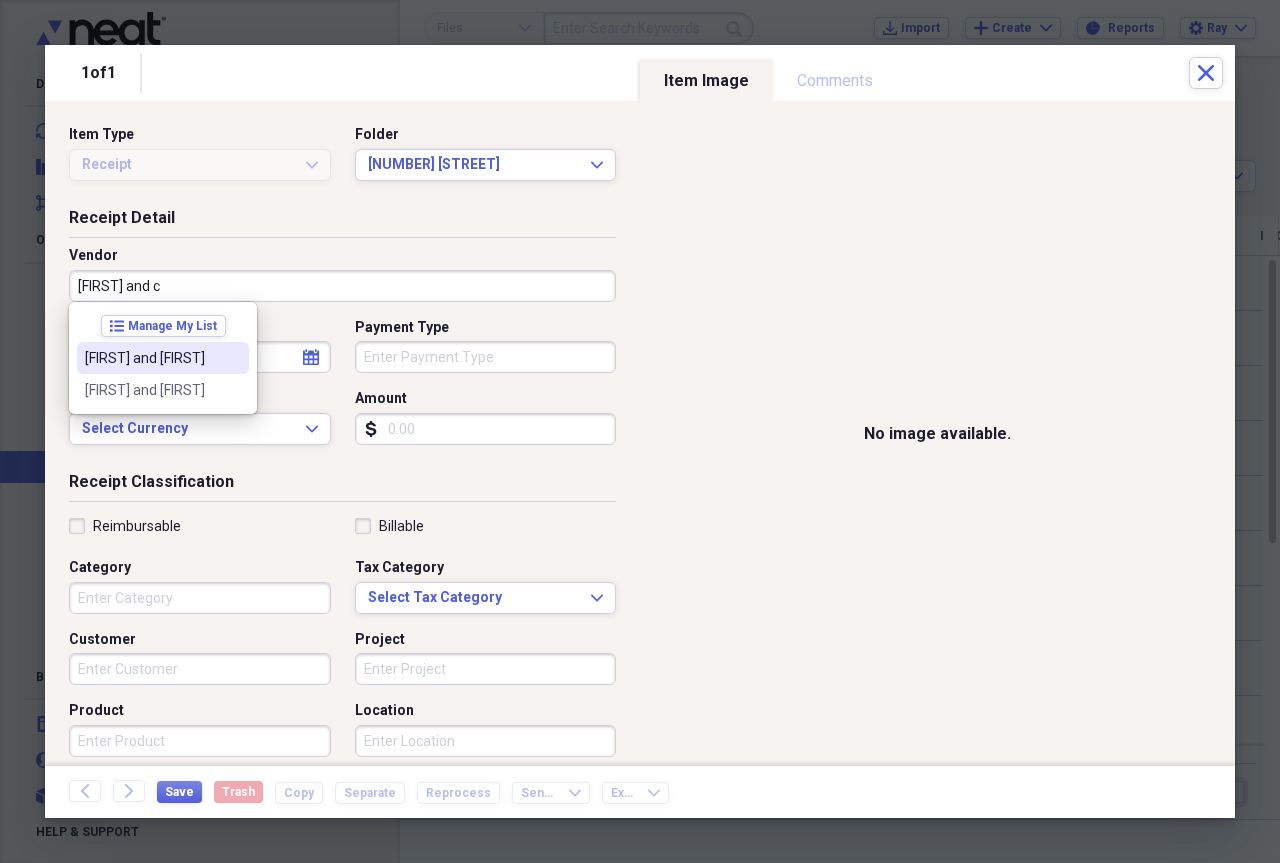 click on "[FIRST] and [FIRST]" at bounding box center [151, 358] 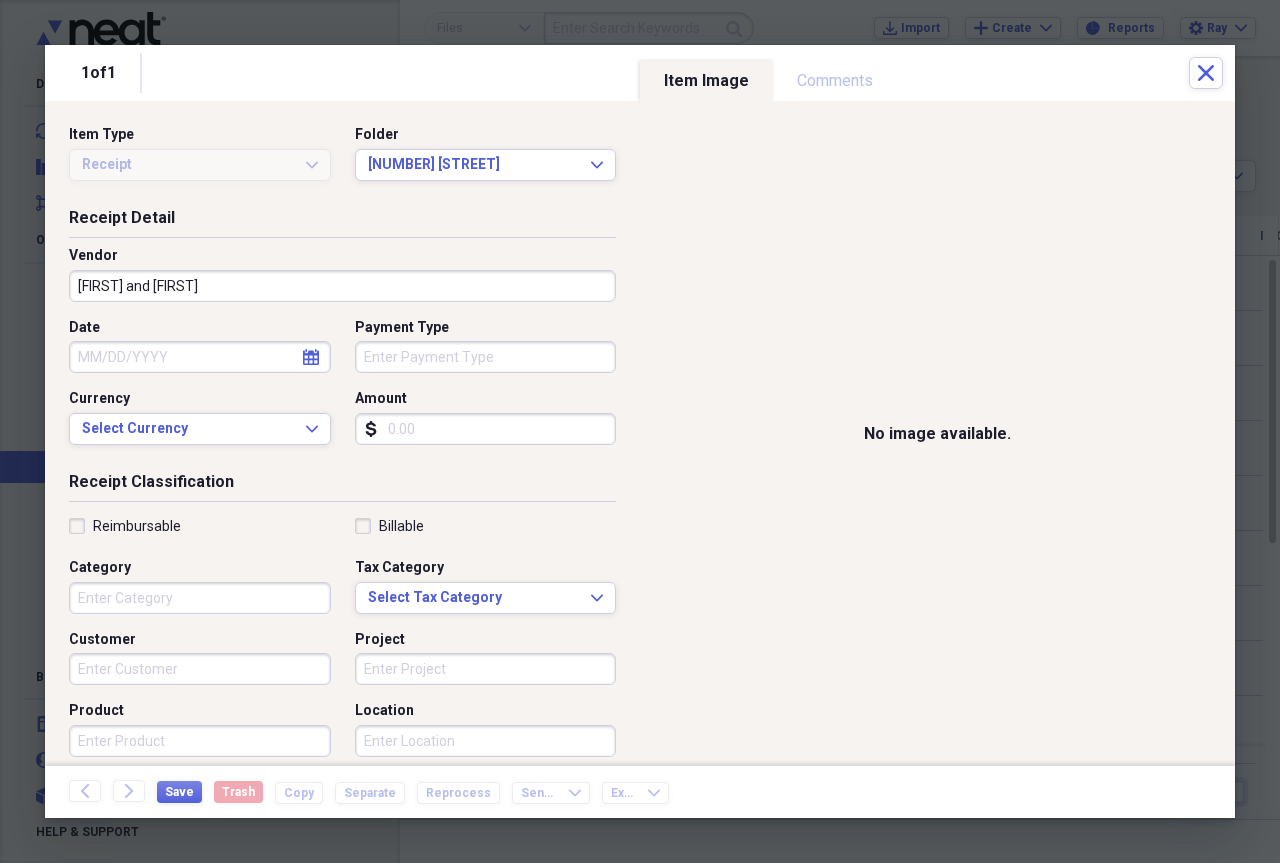 click 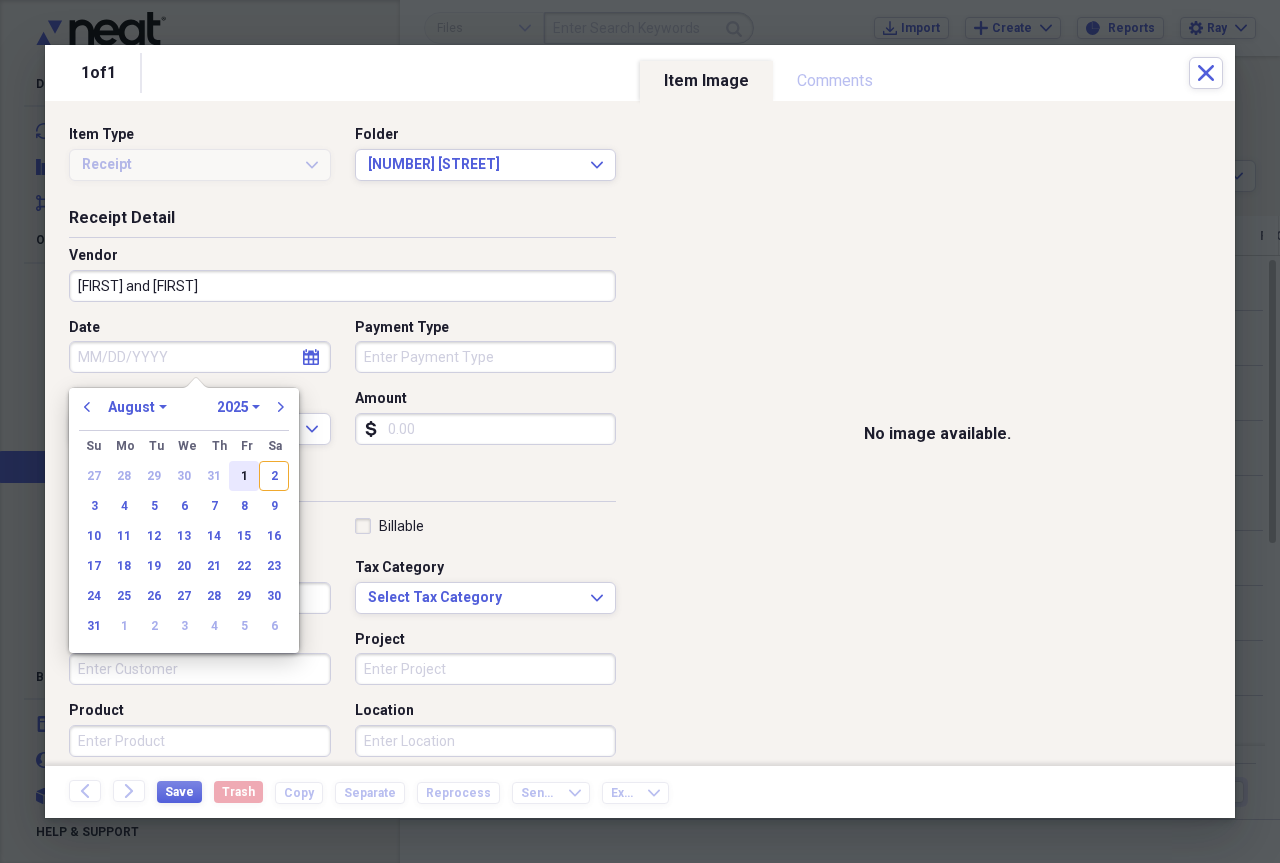 click on "1" at bounding box center (244, 476) 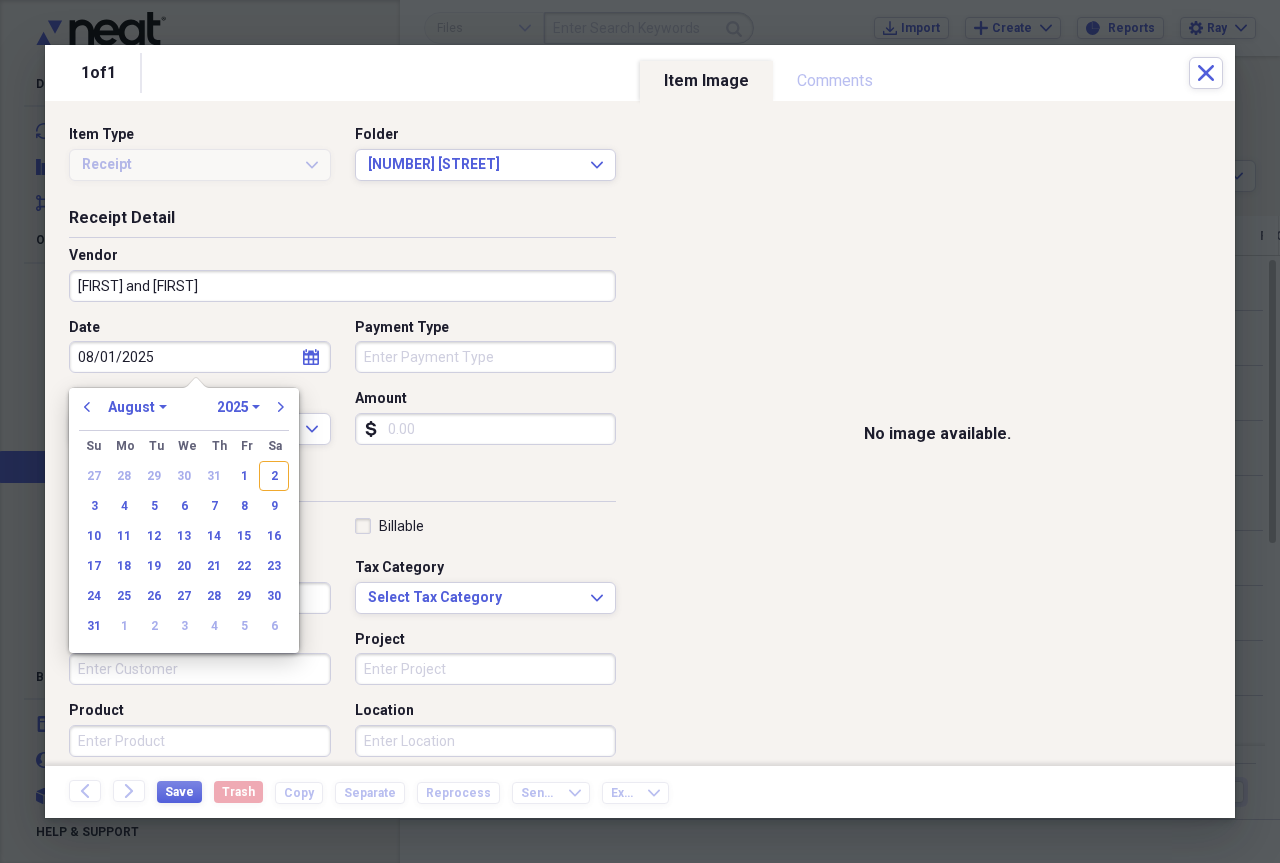 type on "08/01/2025" 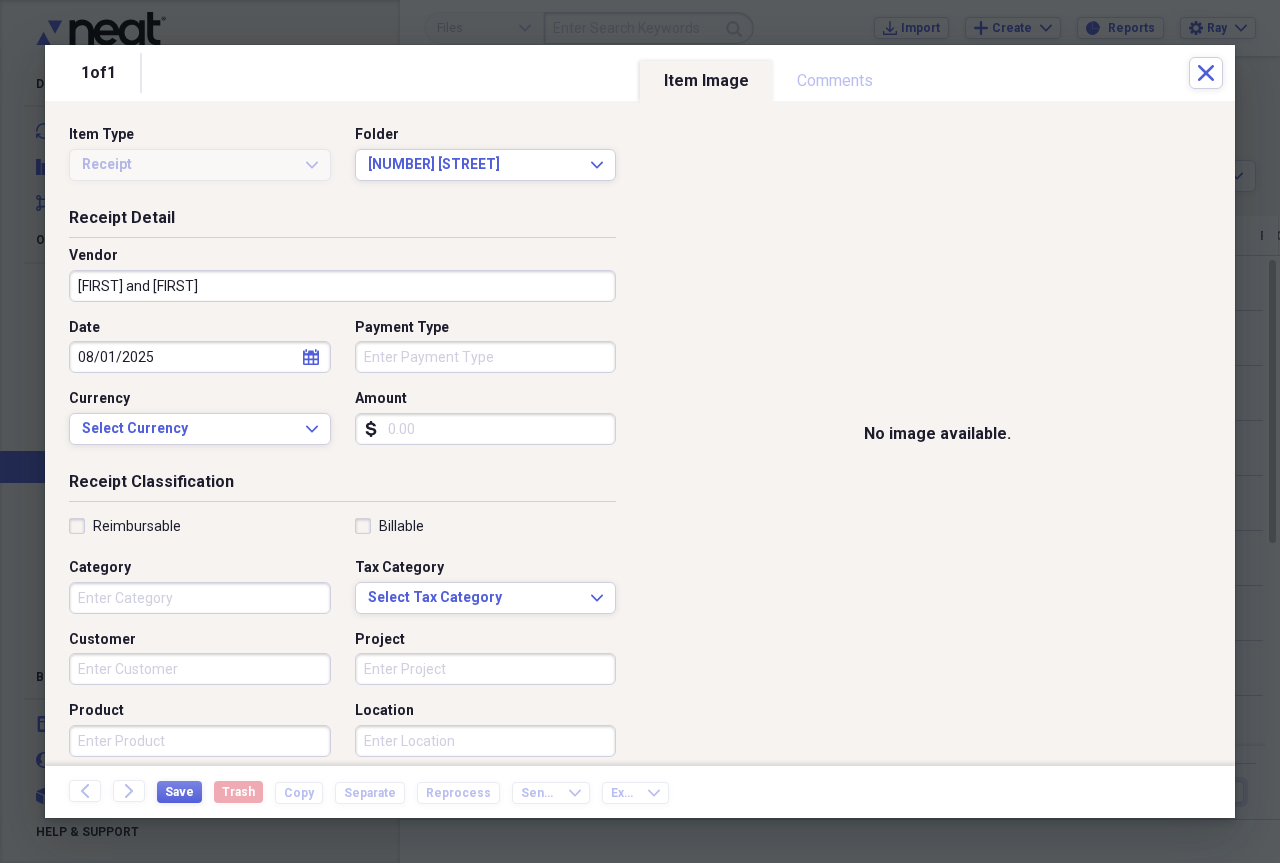 click on "Amount" at bounding box center [486, 429] 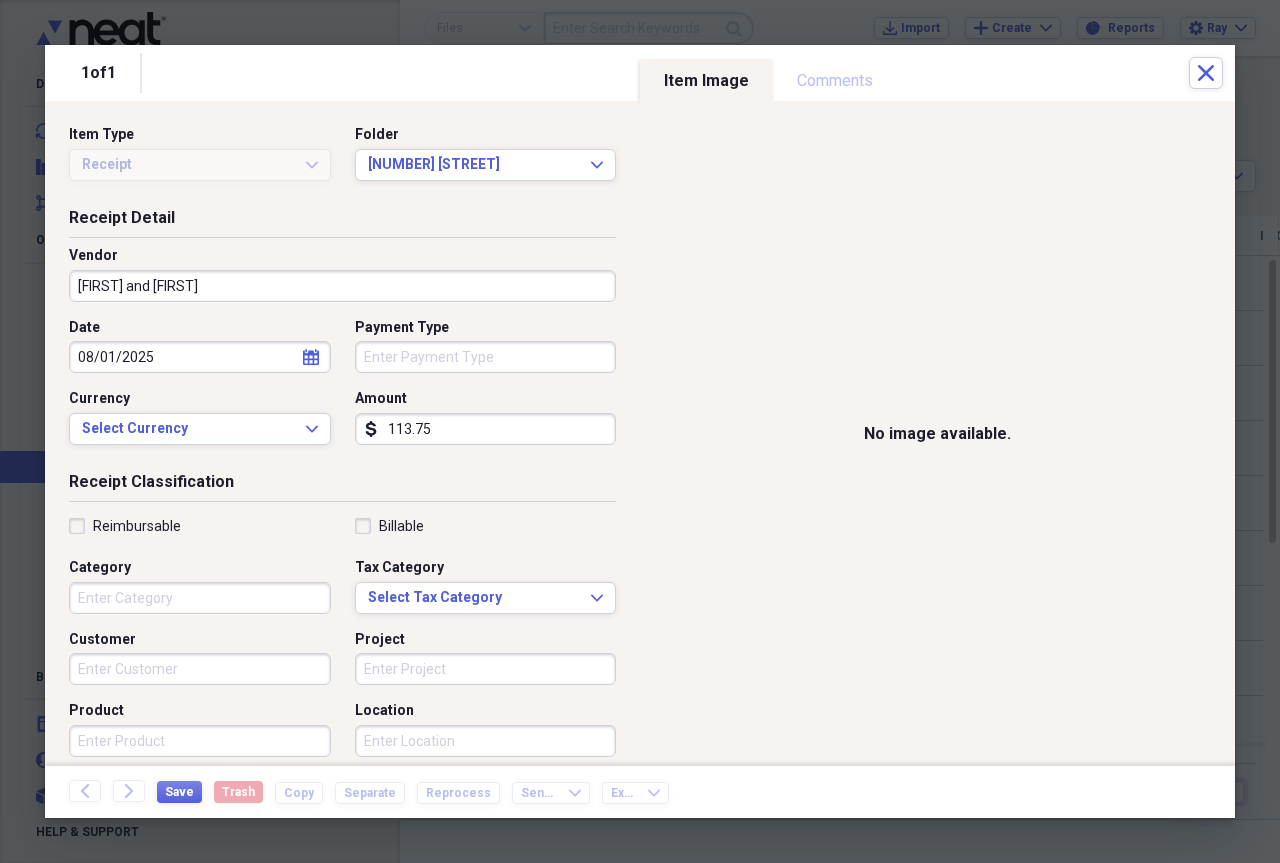 type on "113.75" 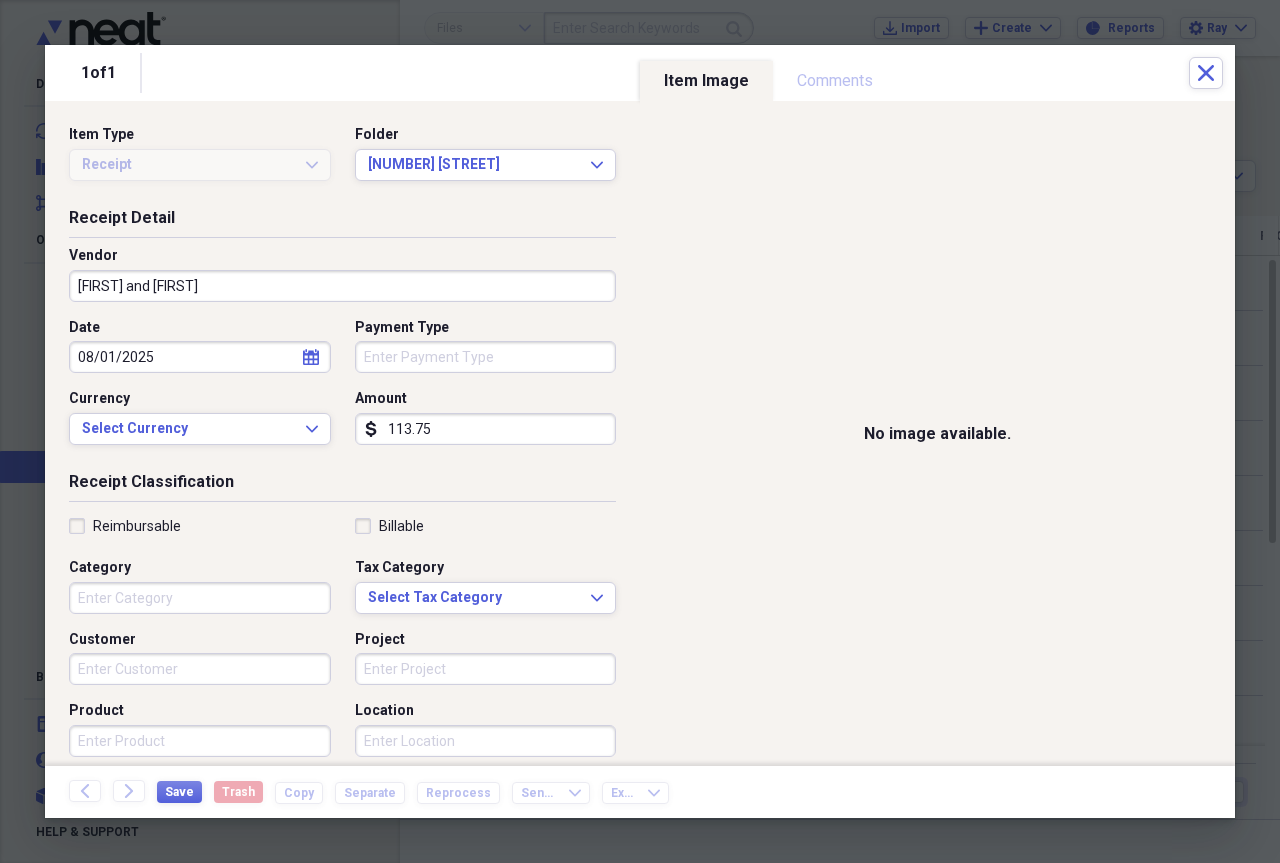 click on "Category" at bounding box center [200, 598] 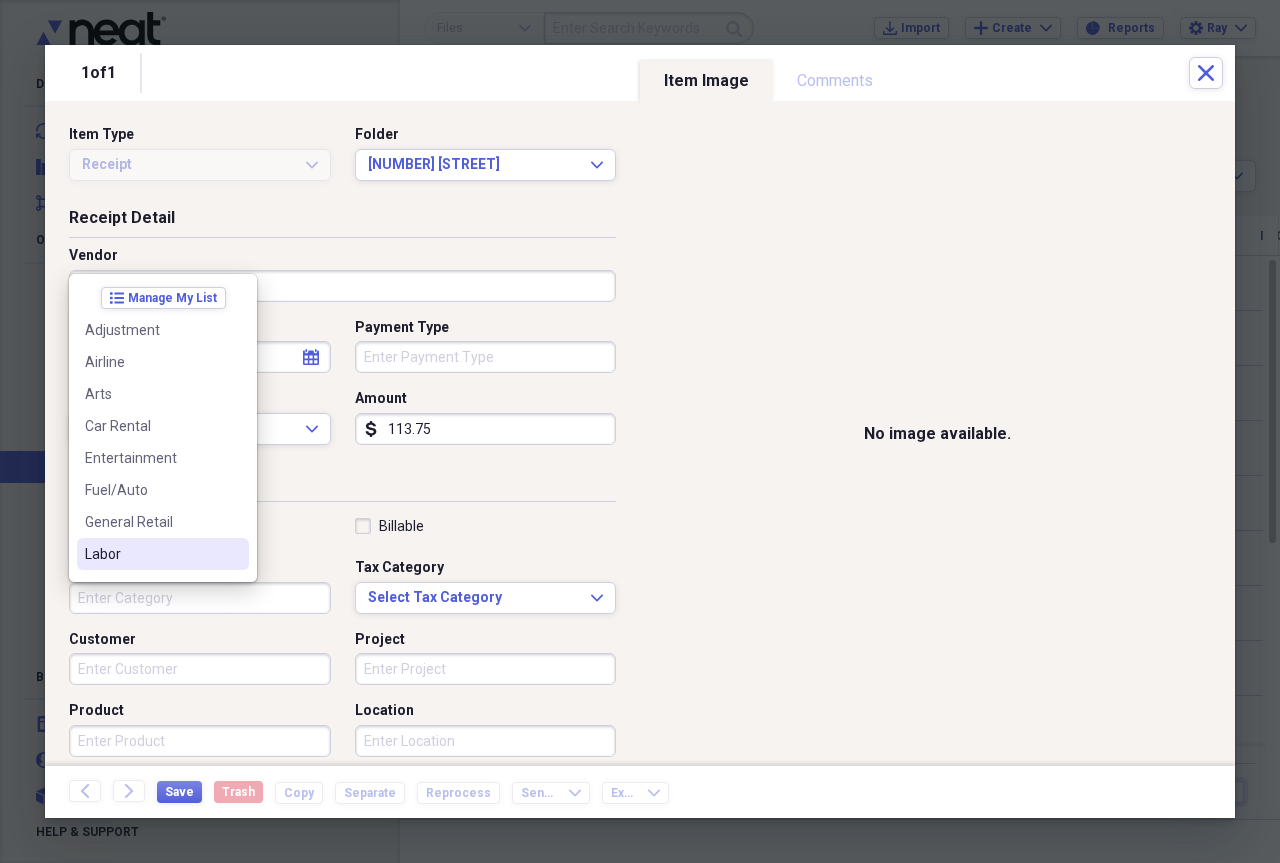 click on "Labor" at bounding box center [151, 554] 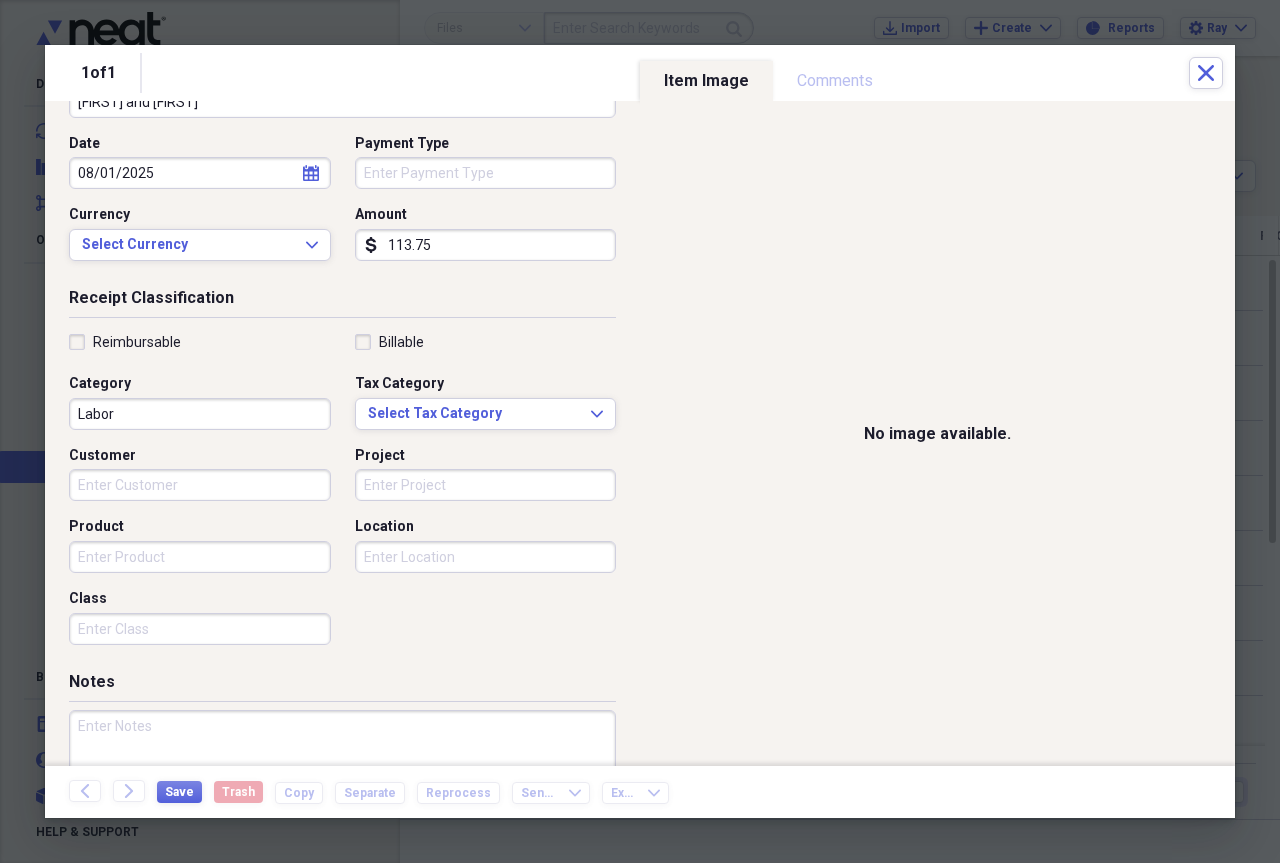 scroll, scrollTop: 284, scrollLeft: 0, axis: vertical 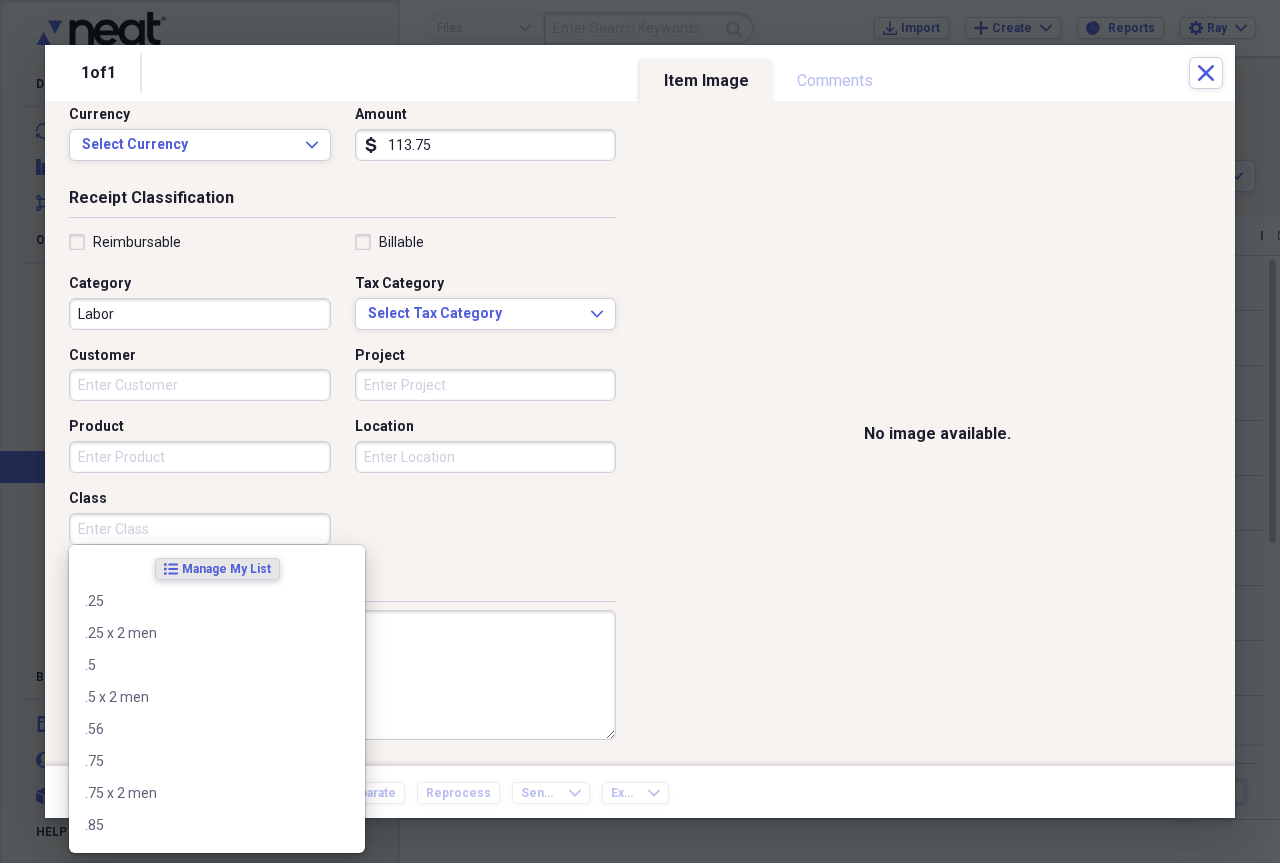 click on "Class" at bounding box center (200, 529) 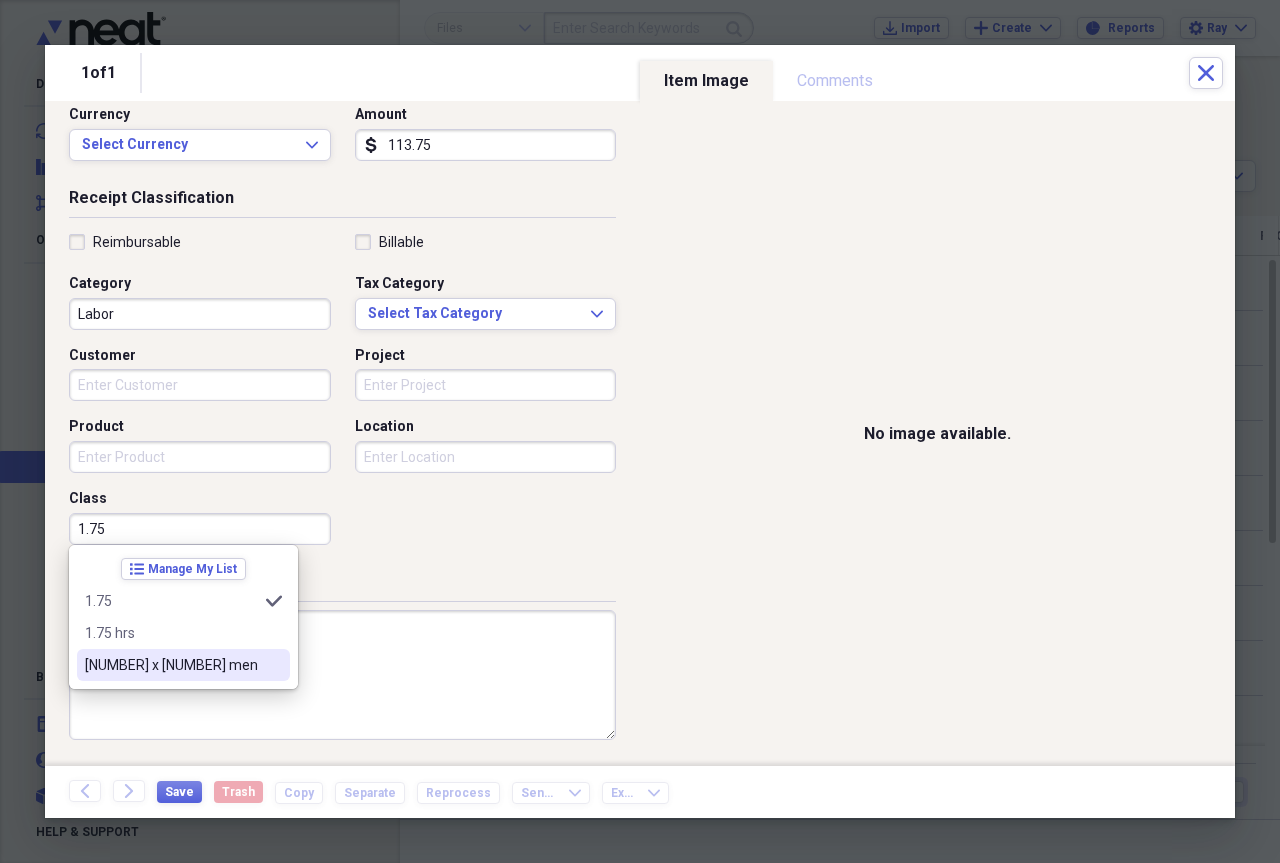 click on "[NUMBER] x [NUMBER] men" at bounding box center (171, 665) 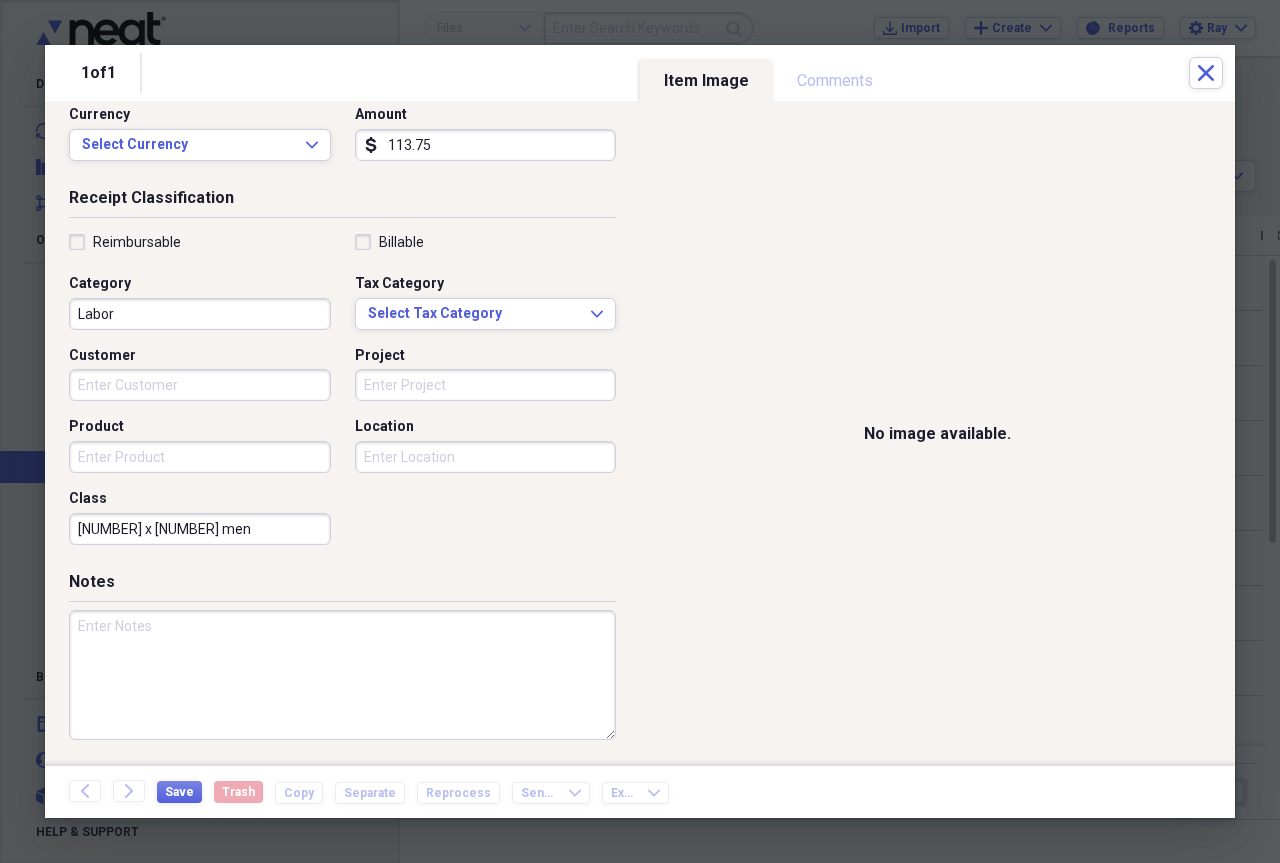 click at bounding box center (342, 675) 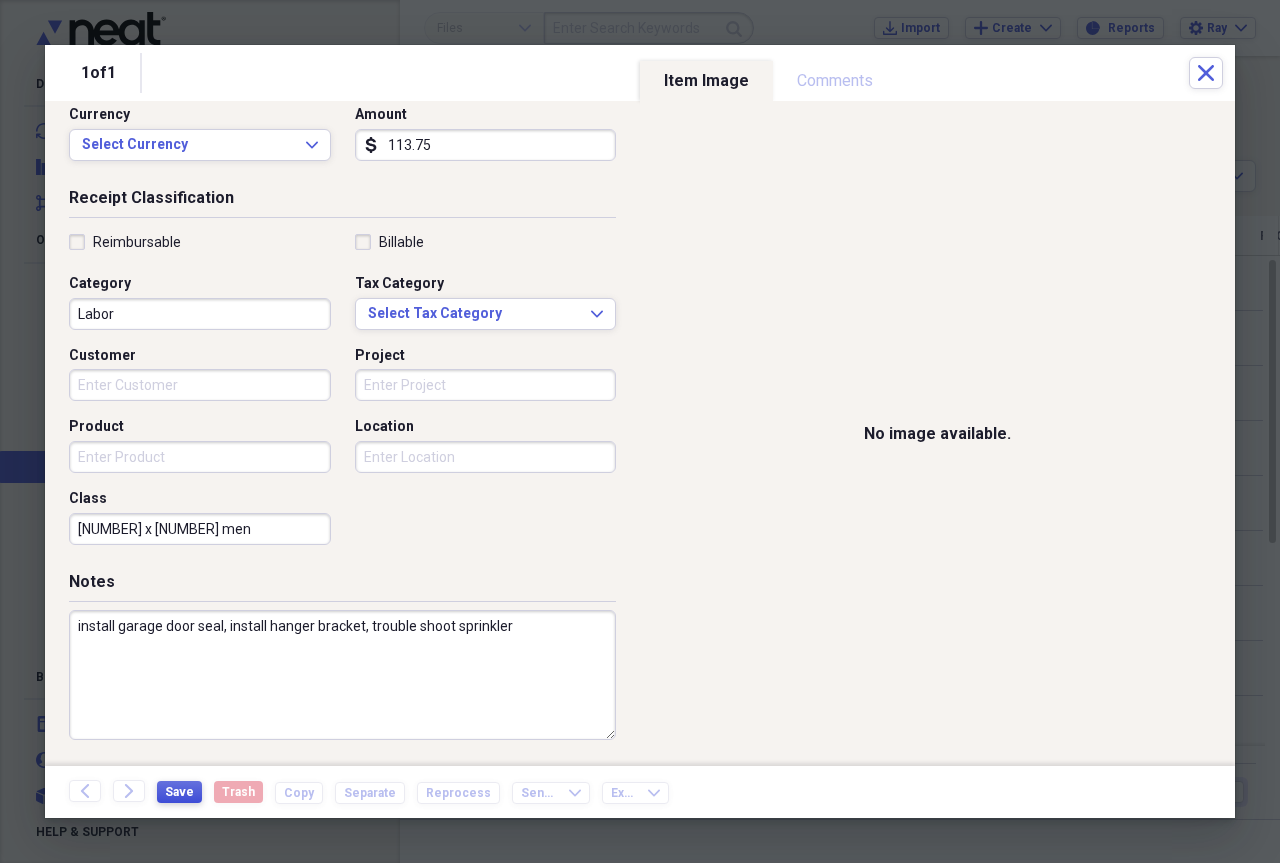 type on "install garage door seal, install hanger bracket, trouble shoot sprinkler" 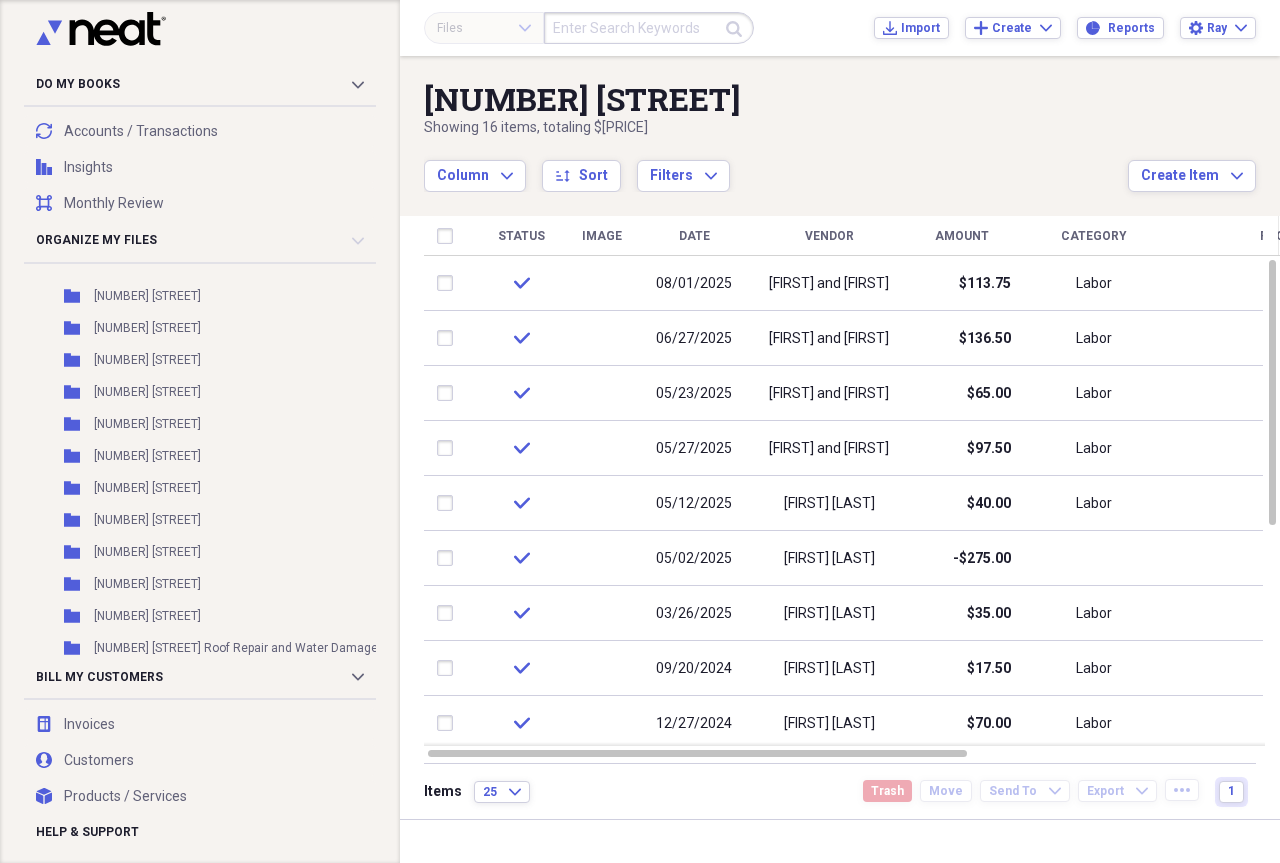 scroll, scrollTop: 1949, scrollLeft: 0, axis: vertical 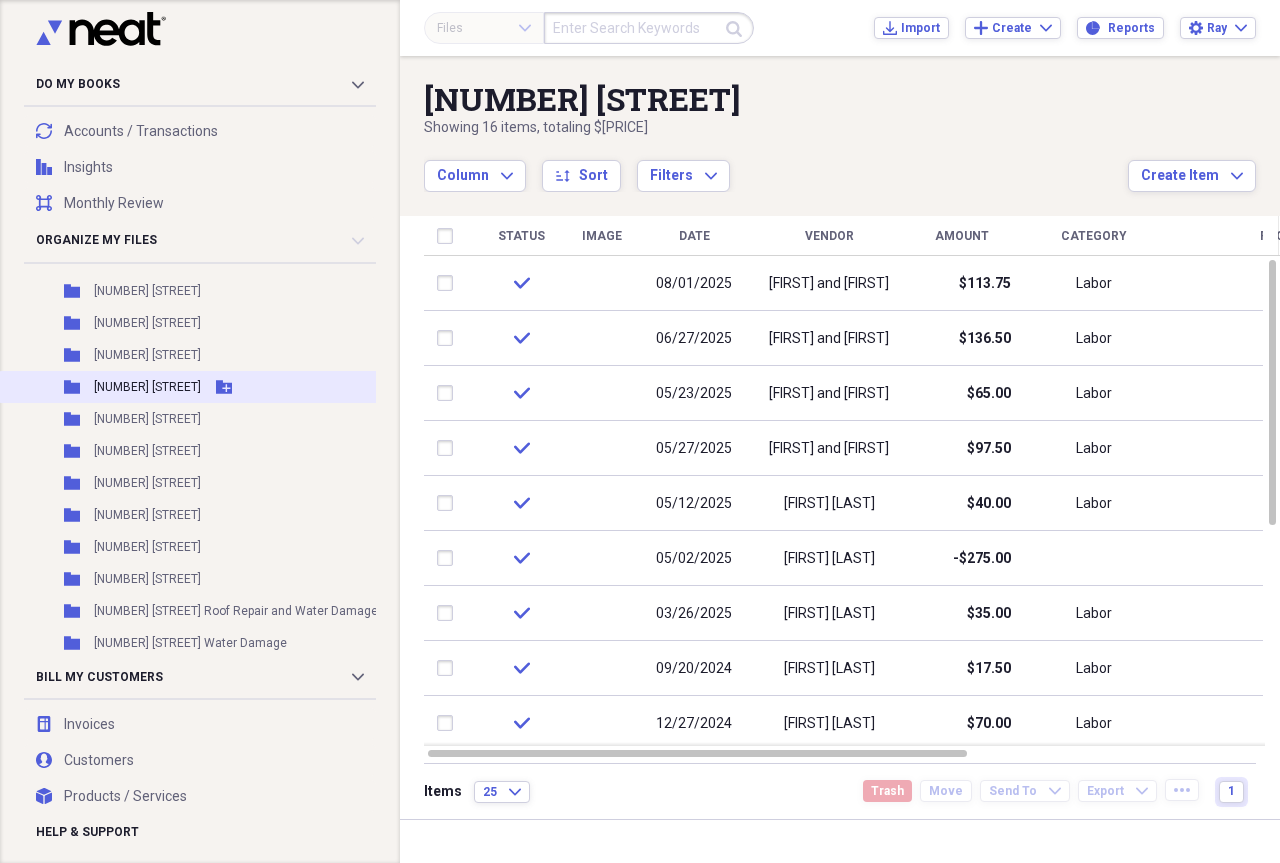 click on "[NUMBER] [STREET]" at bounding box center (147, 387) 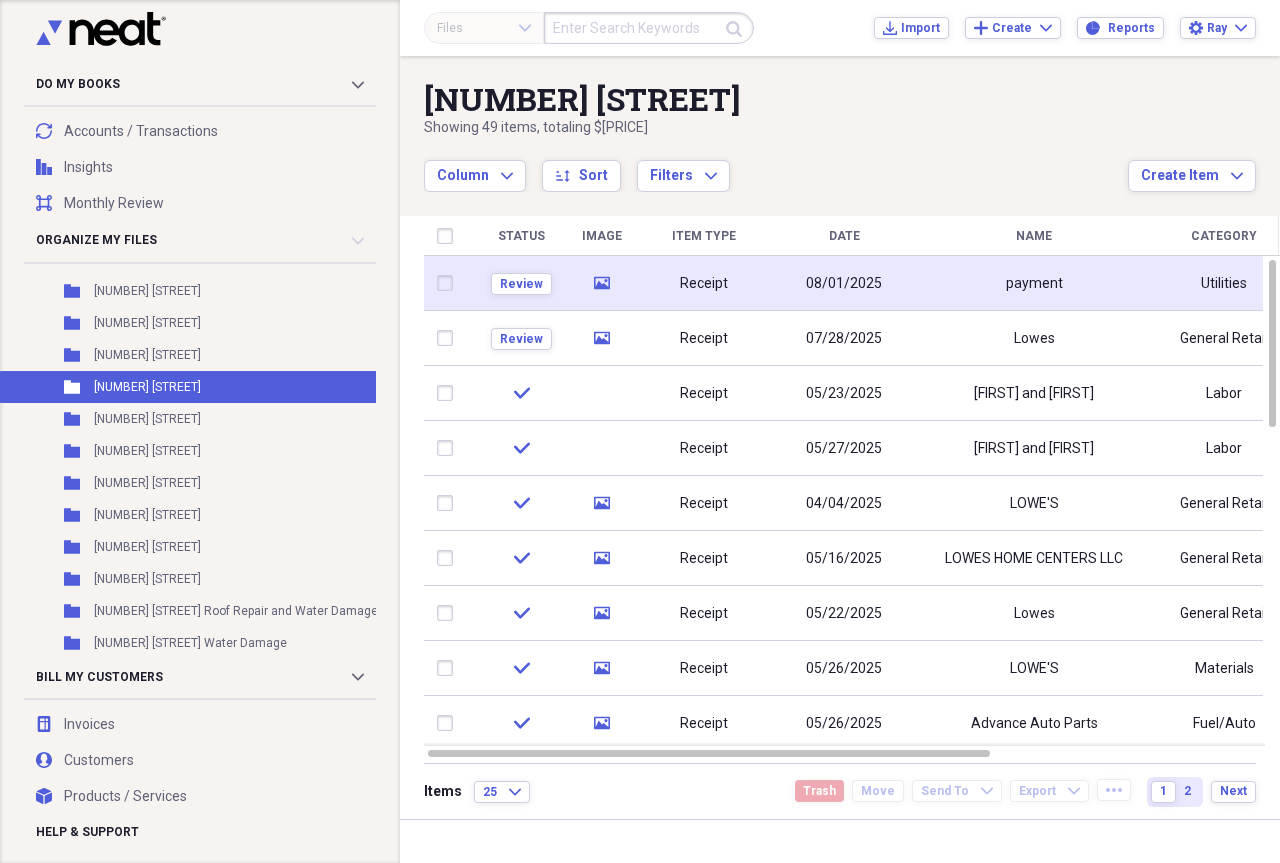 click on "08/01/2025" at bounding box center [844, 284] 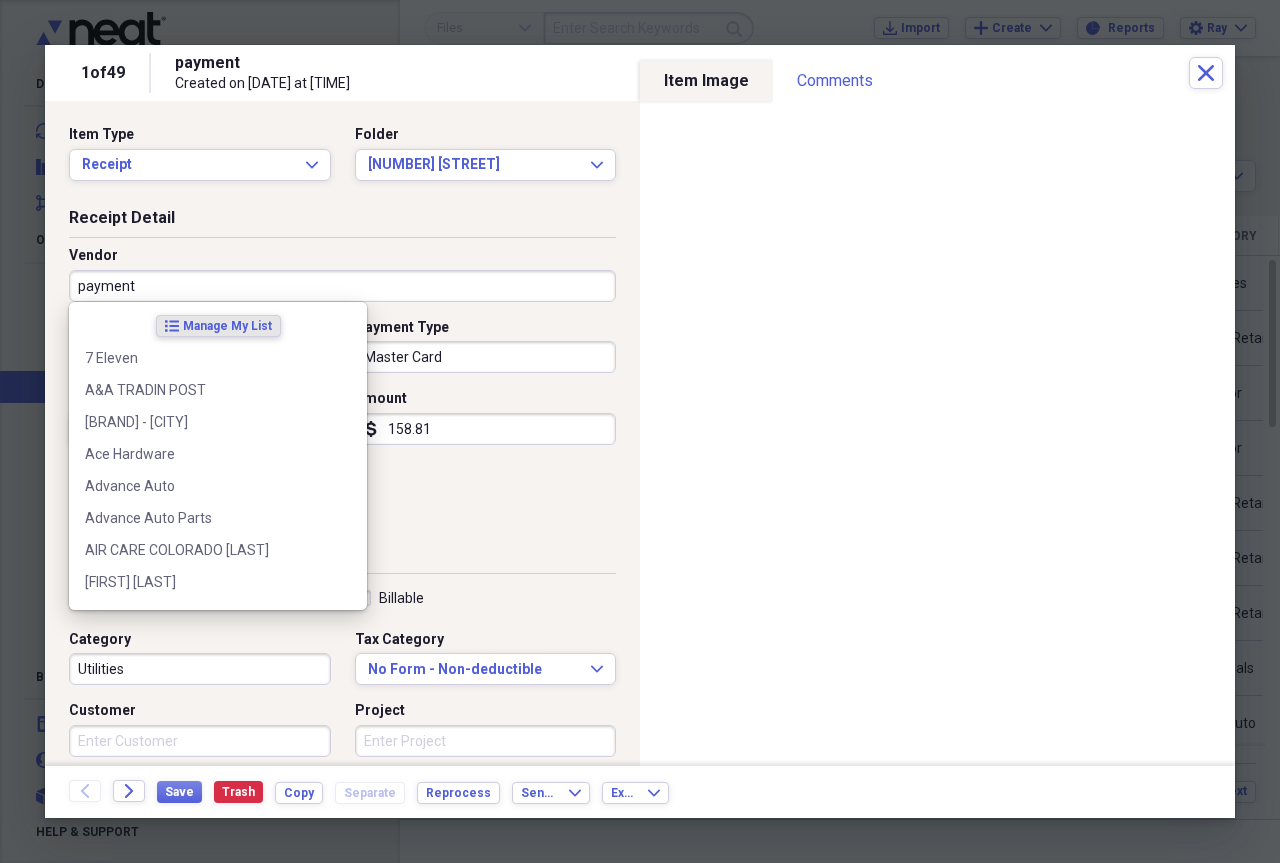 click on "payment" at bounding box center [342, 286] 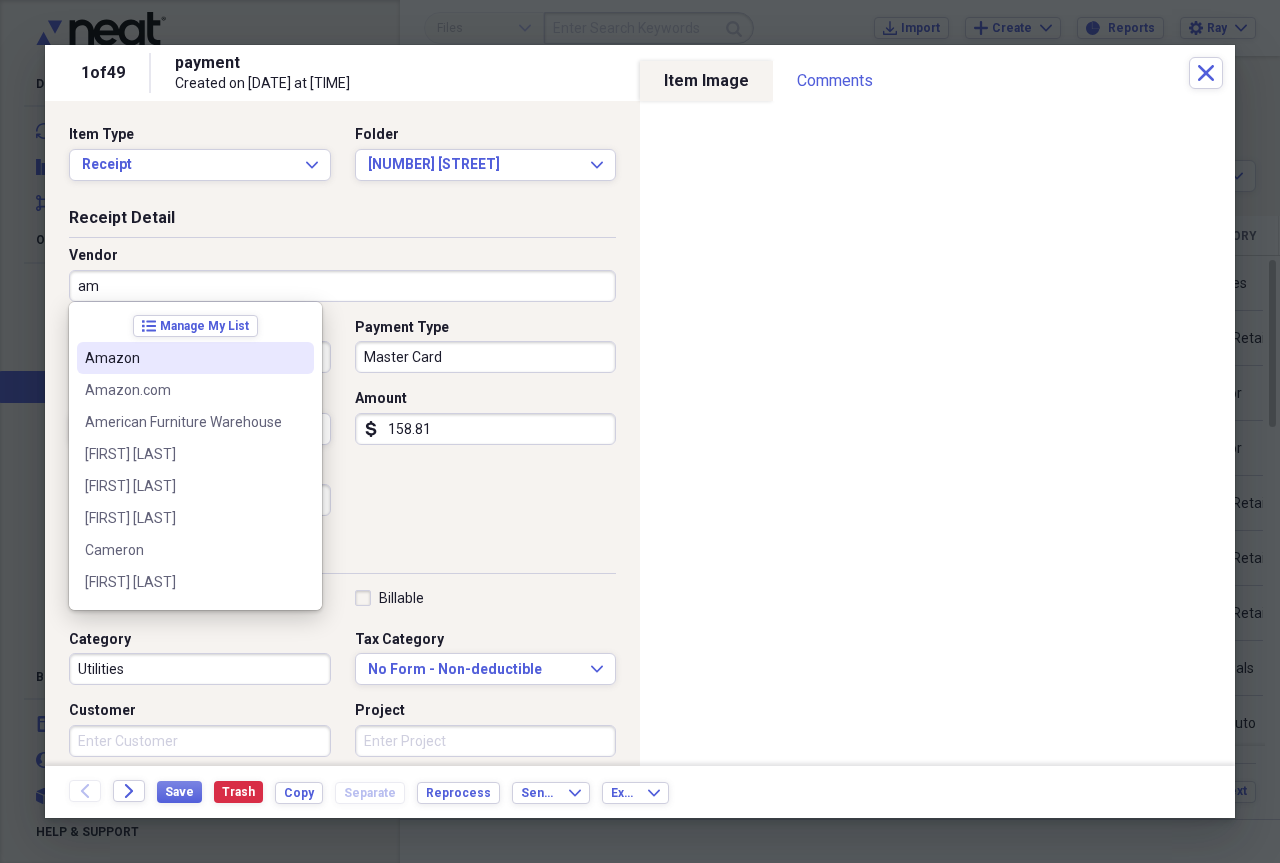 click on "Amazon" at bounding box center (183, 358) 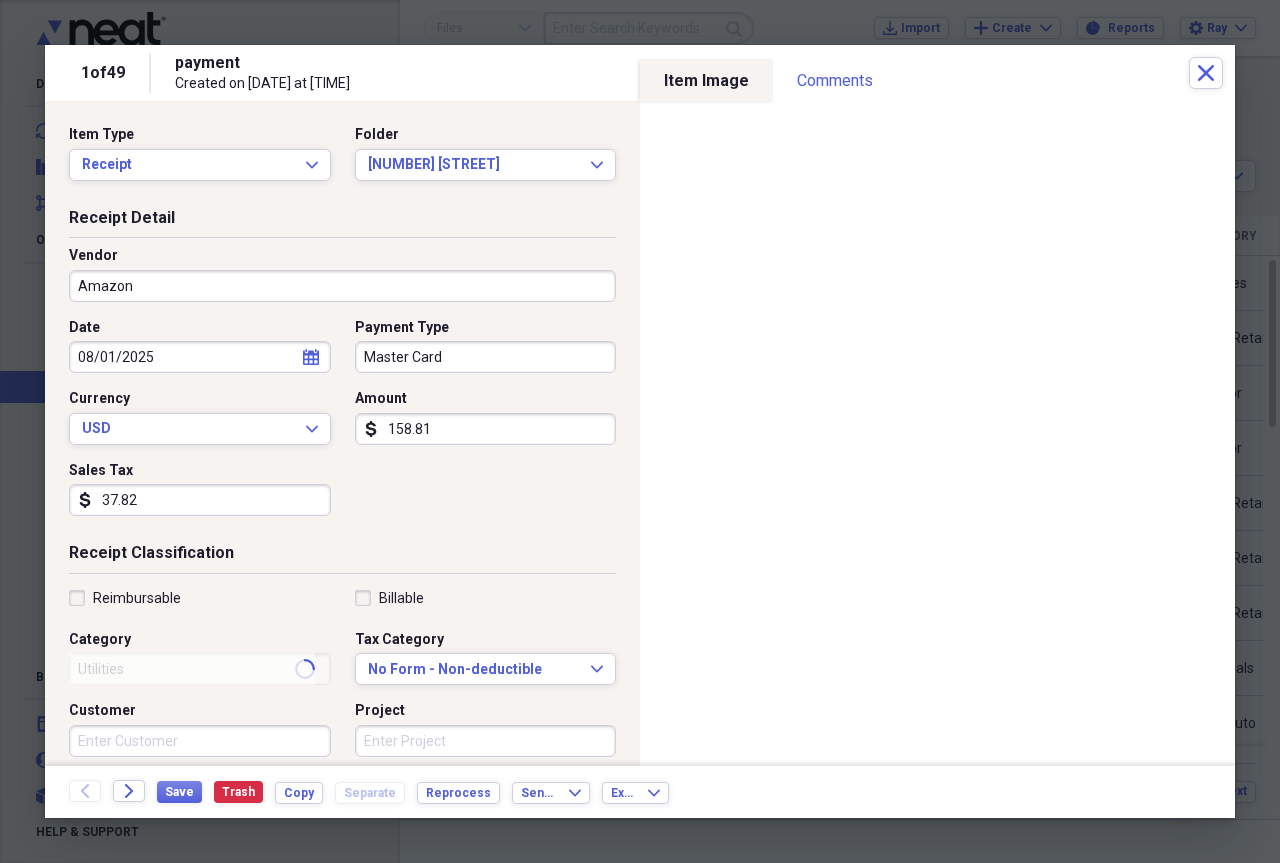 type on "General Retail" 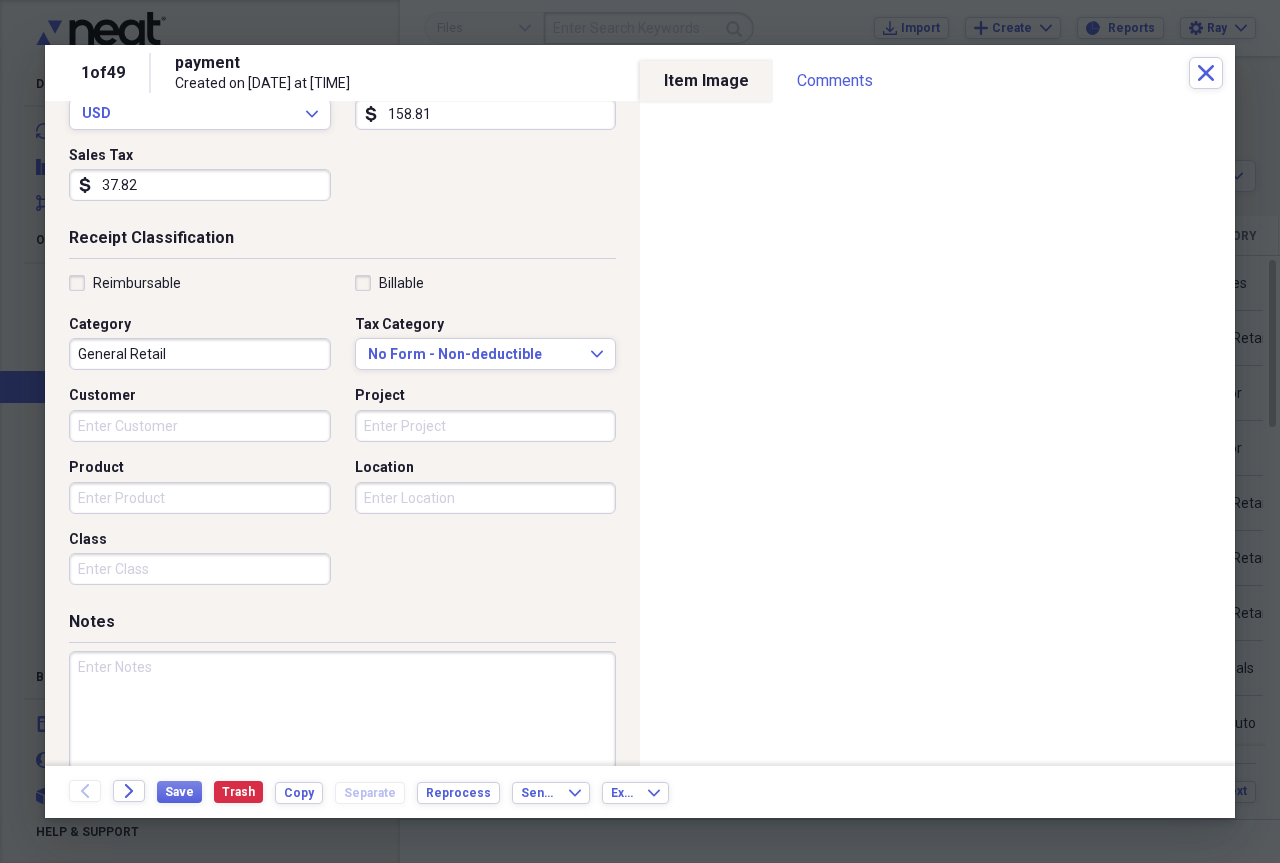 scroll, scrollTop: 356, scrollLeft: 0, axis: vertical 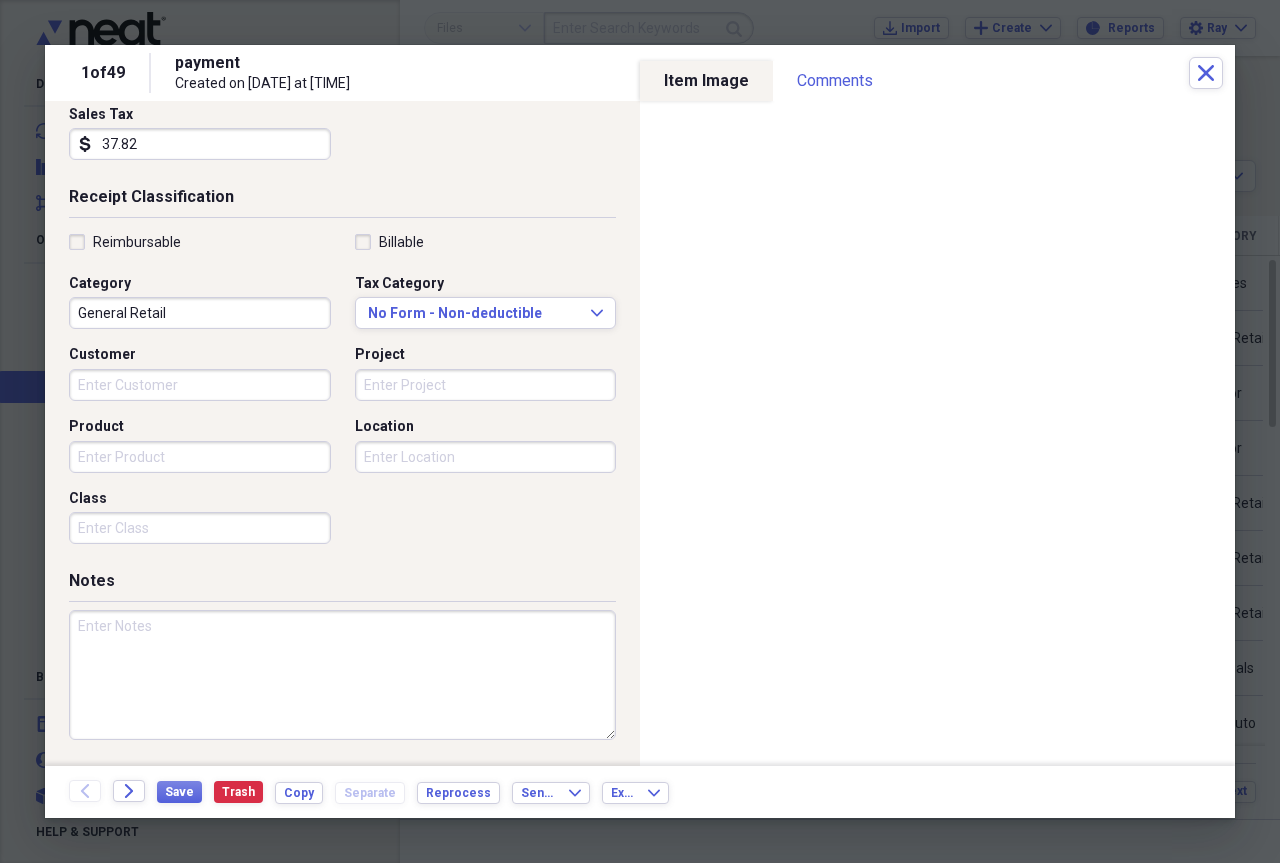 click at bounding box center [342, 675] 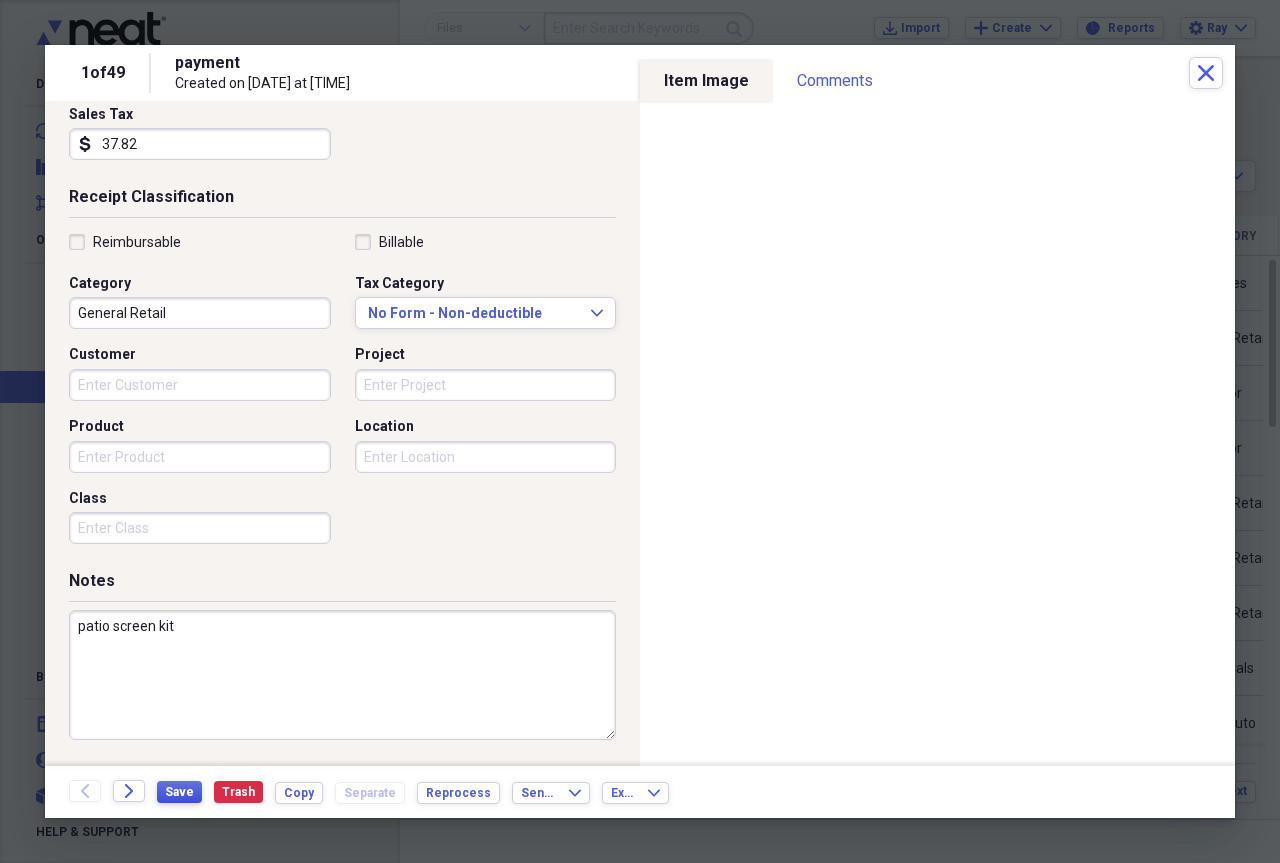 type on "patio screen kit" 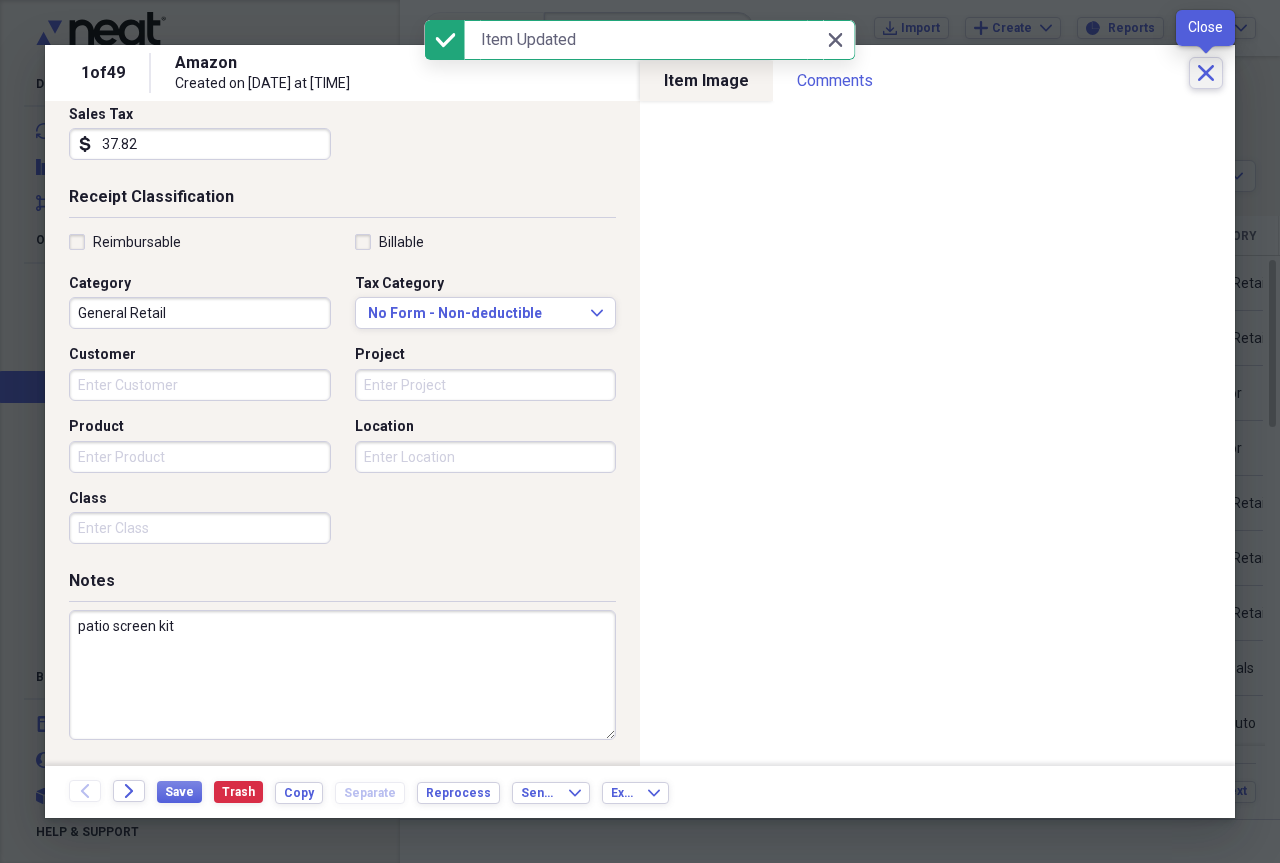click 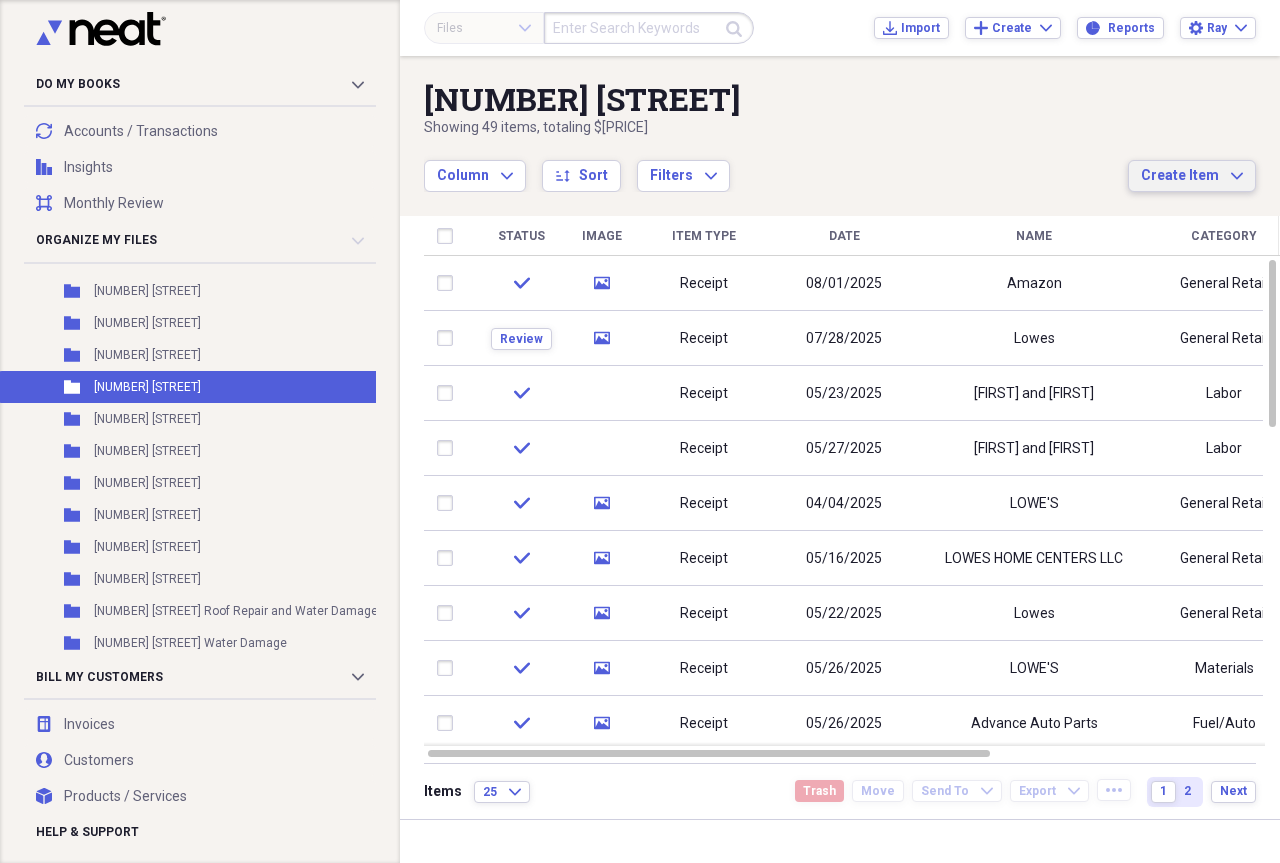 click on "Expand" 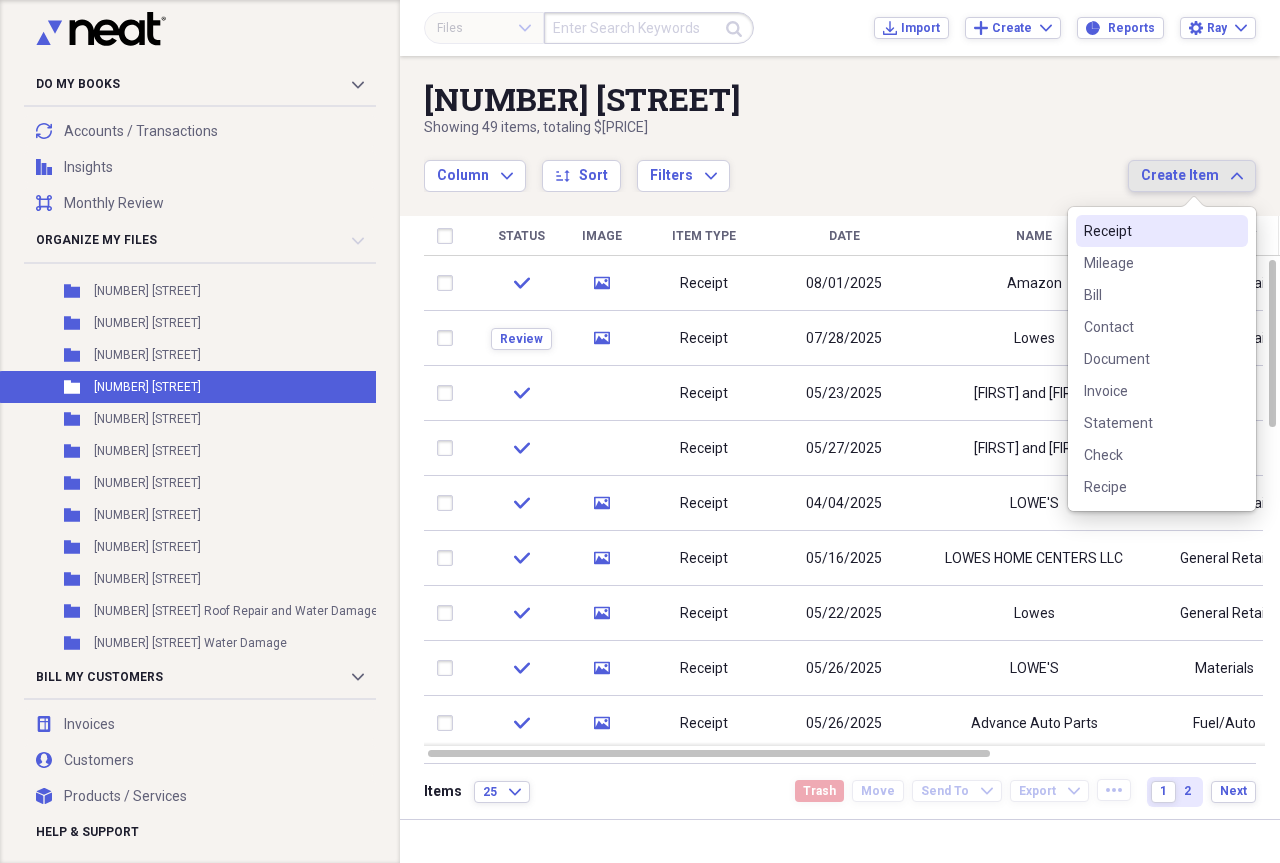 click on "Receipt" at bounding box center (1150, 231) 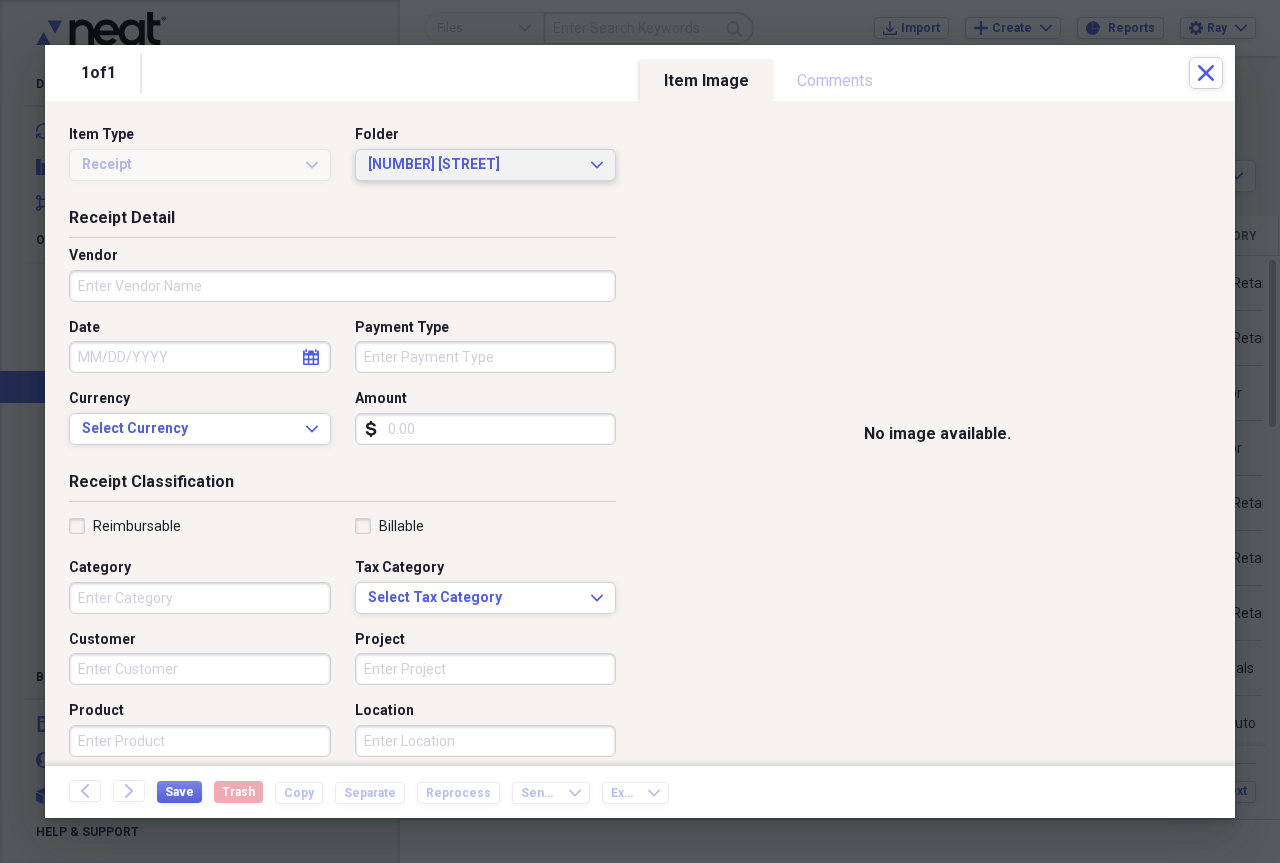 click on "Expand" 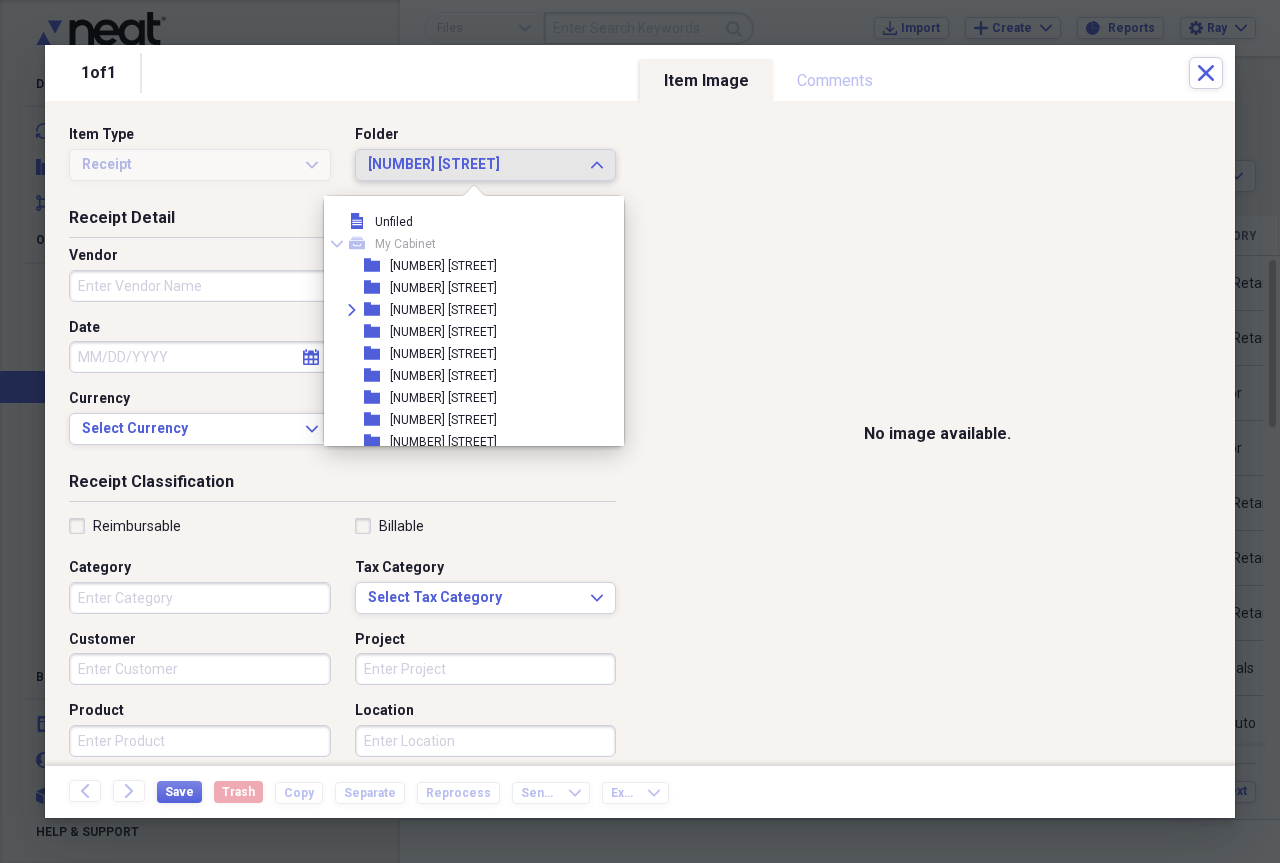 scroll, scrollTop: 495, scrollLeft: 0, axis: vertical 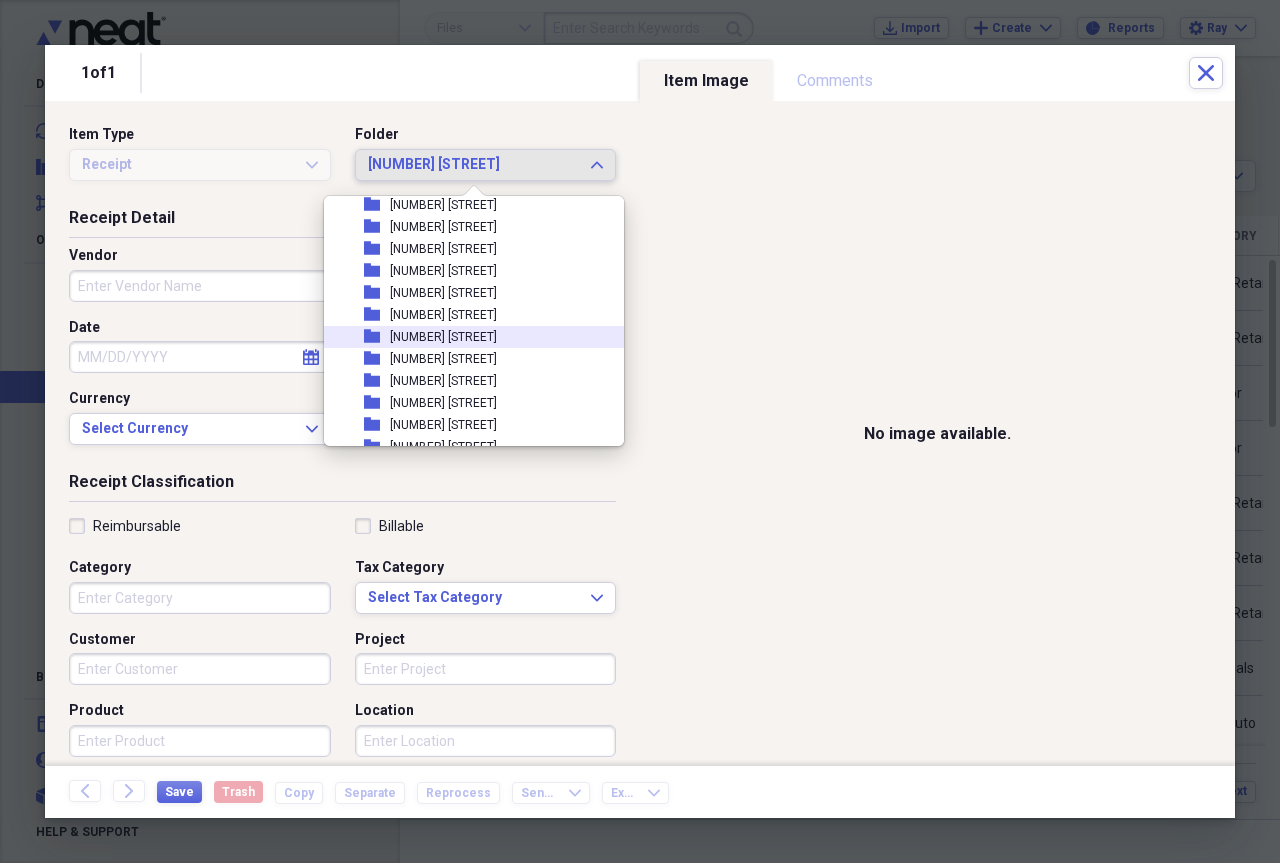 click on "[NUMBER] [STREET]" at bounding box center (443, 337) 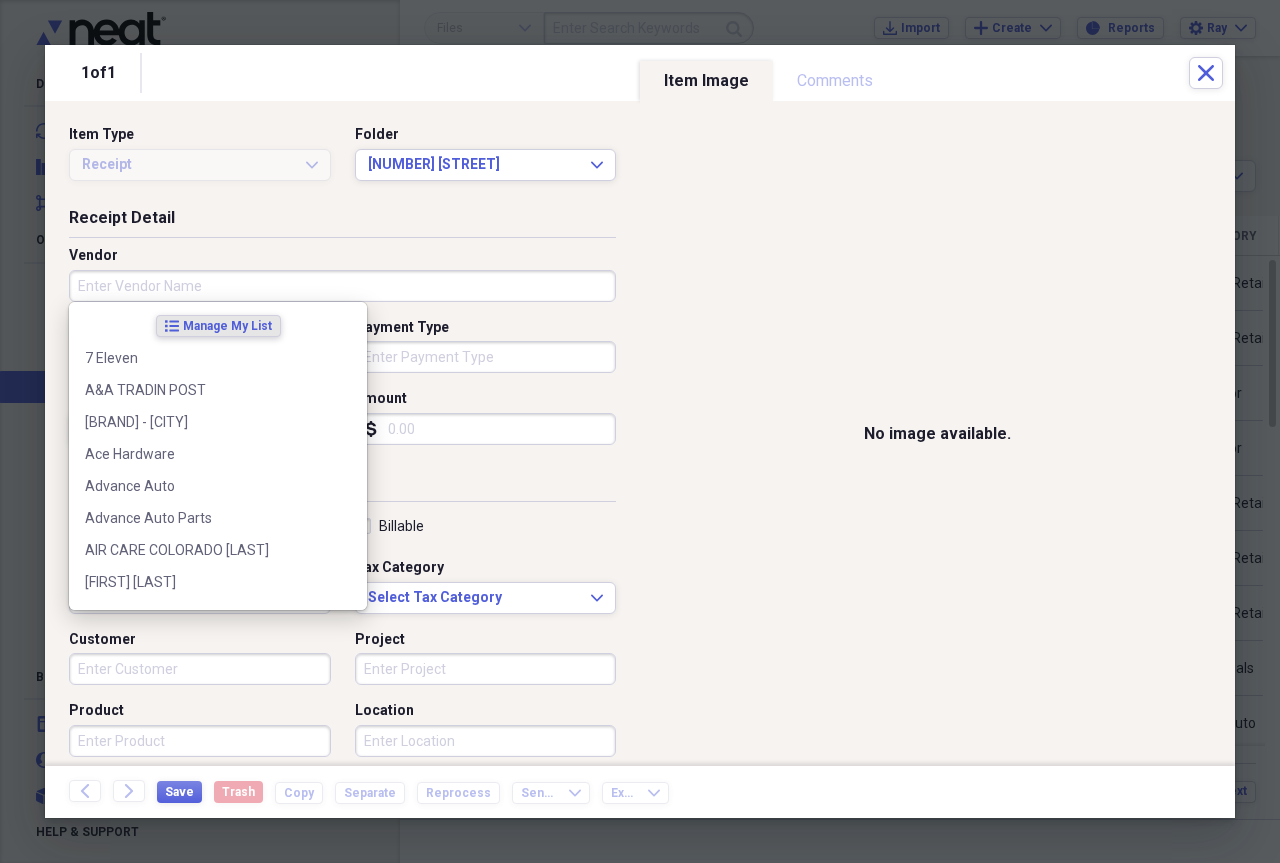 click on "Vendor" at bounding box center (342, 286) 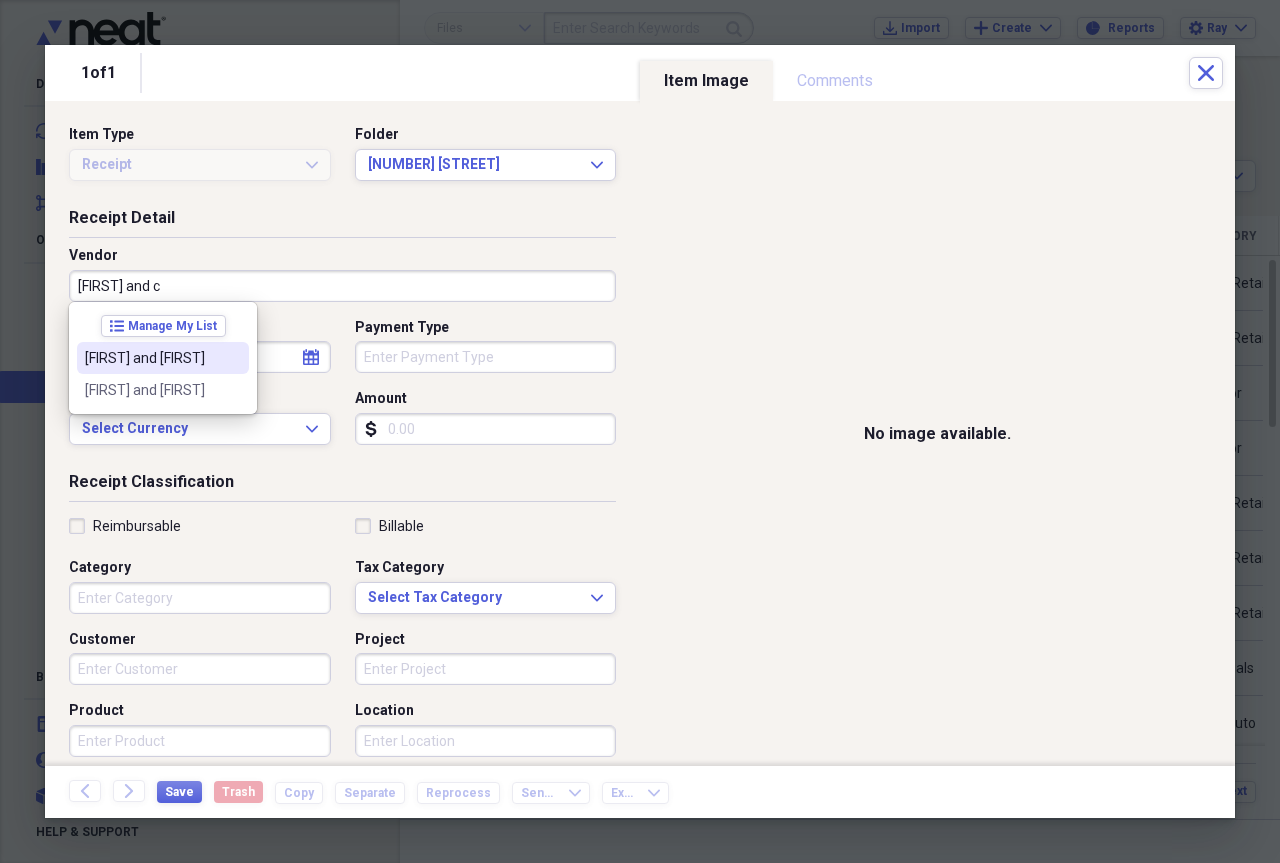 click on "[FIRST] and [FIRST]" at bounding box center [151, 358] 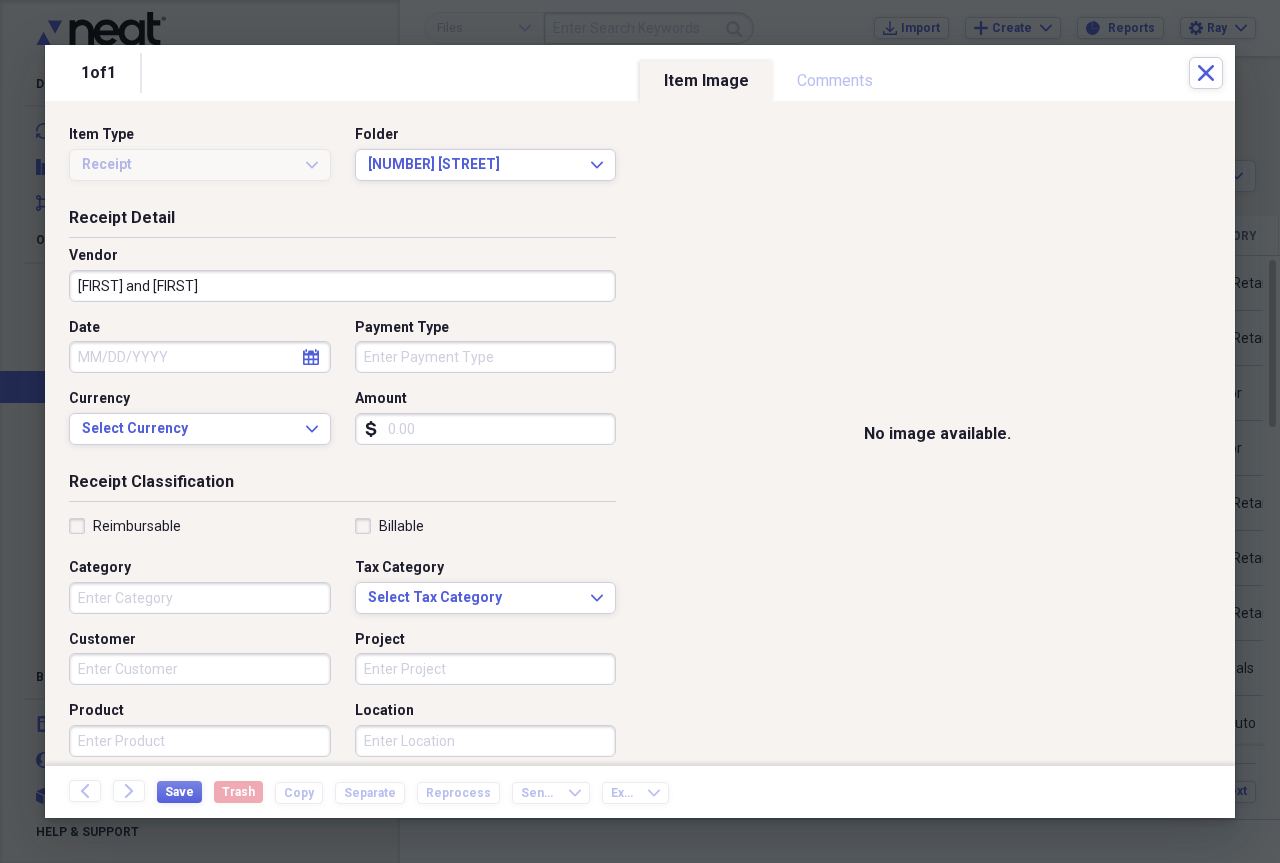 click on "calendar" 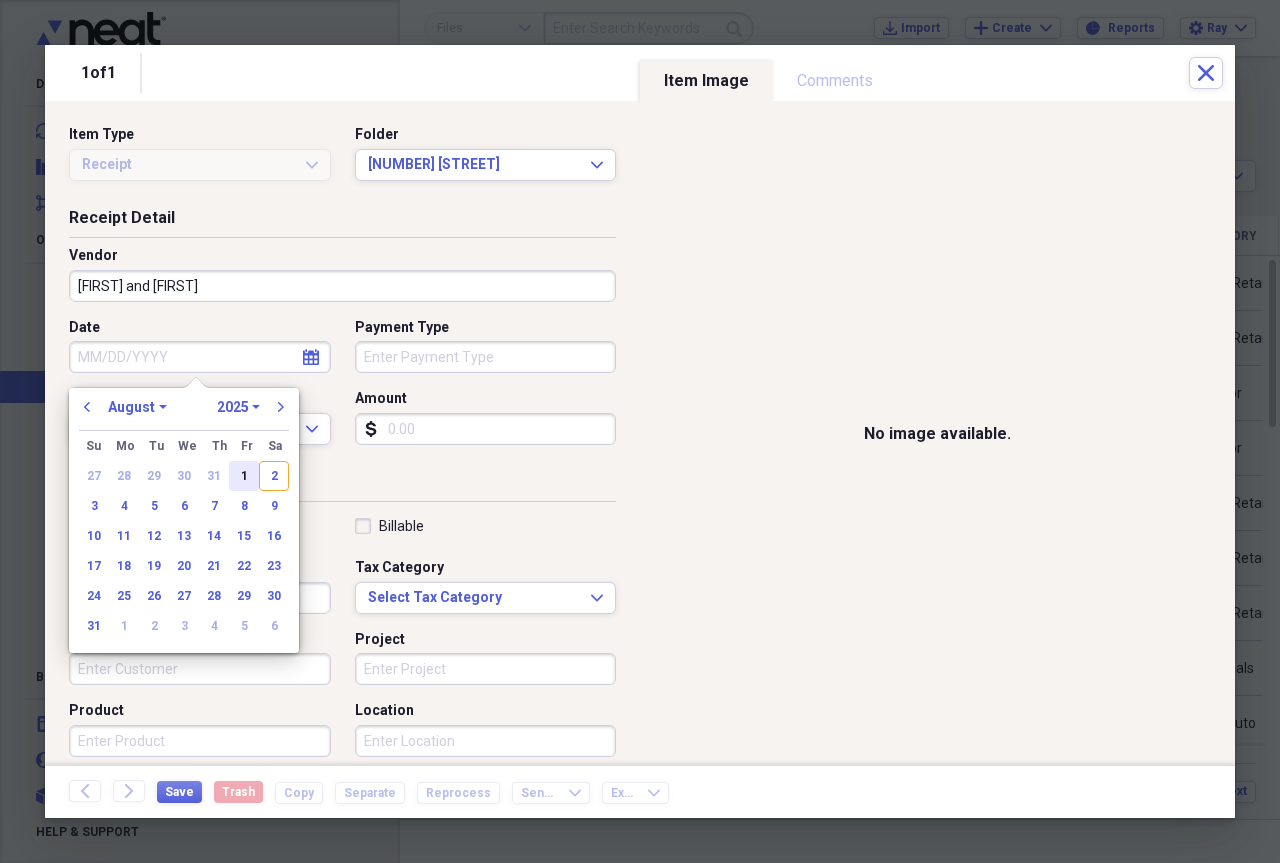 click on "1" at bounding box center [244, 476] 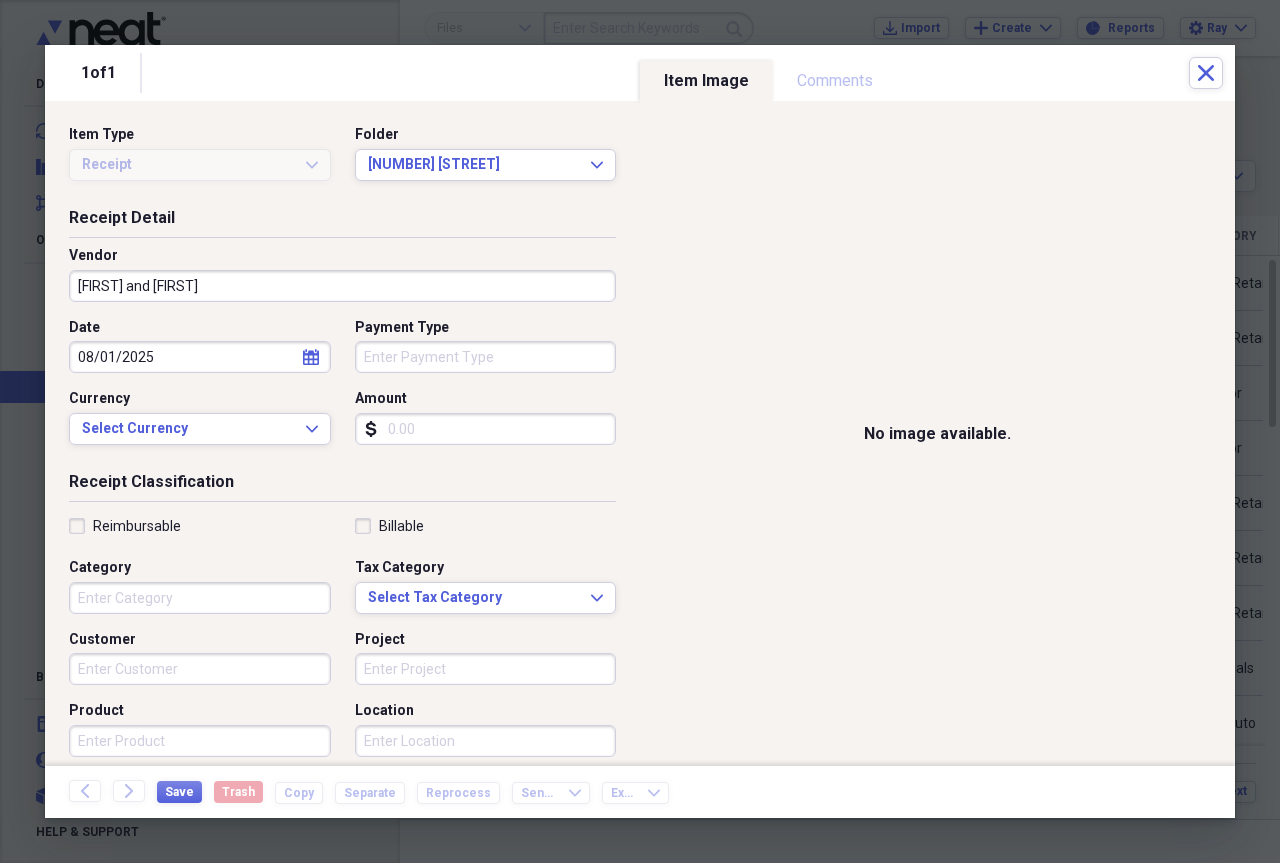 click on "Amount" at bounding box center (486, 429) 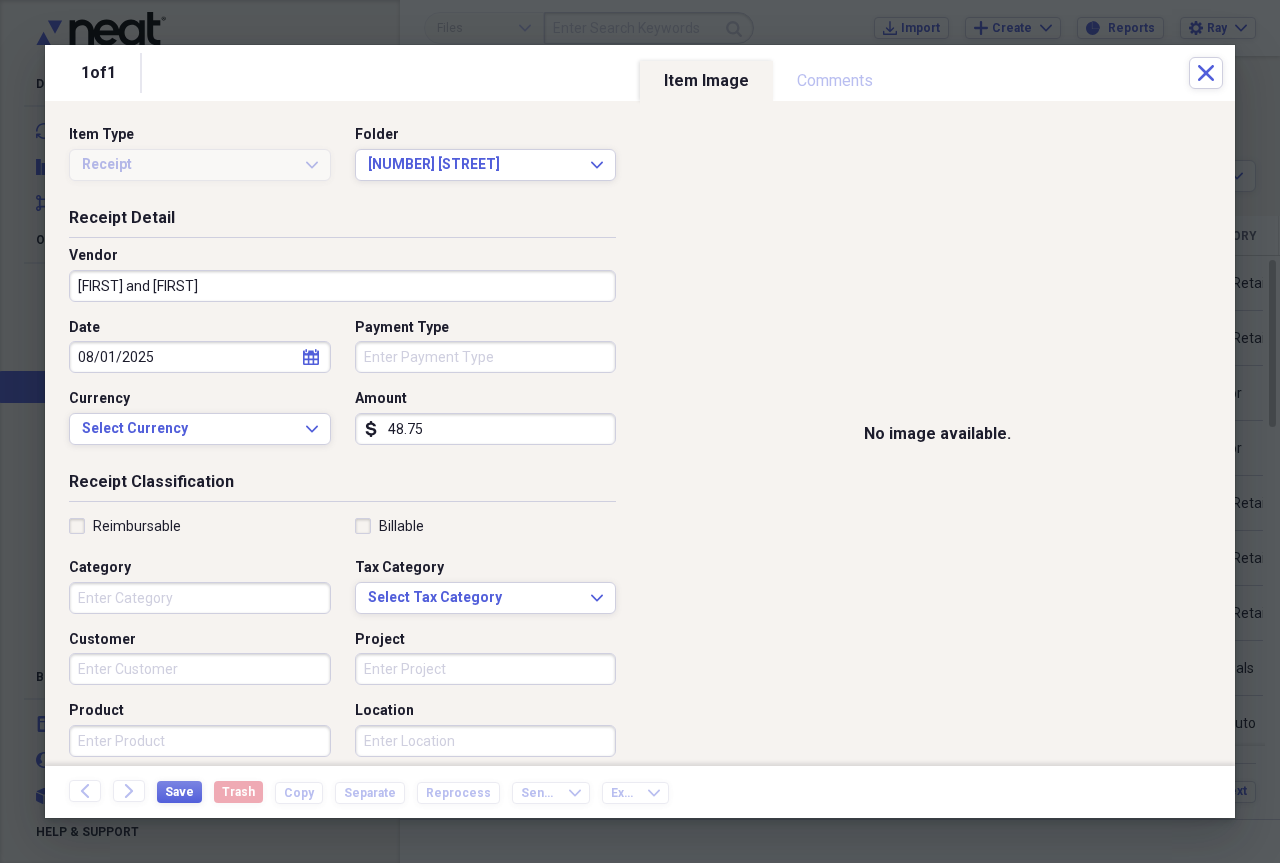 type on "48.75" 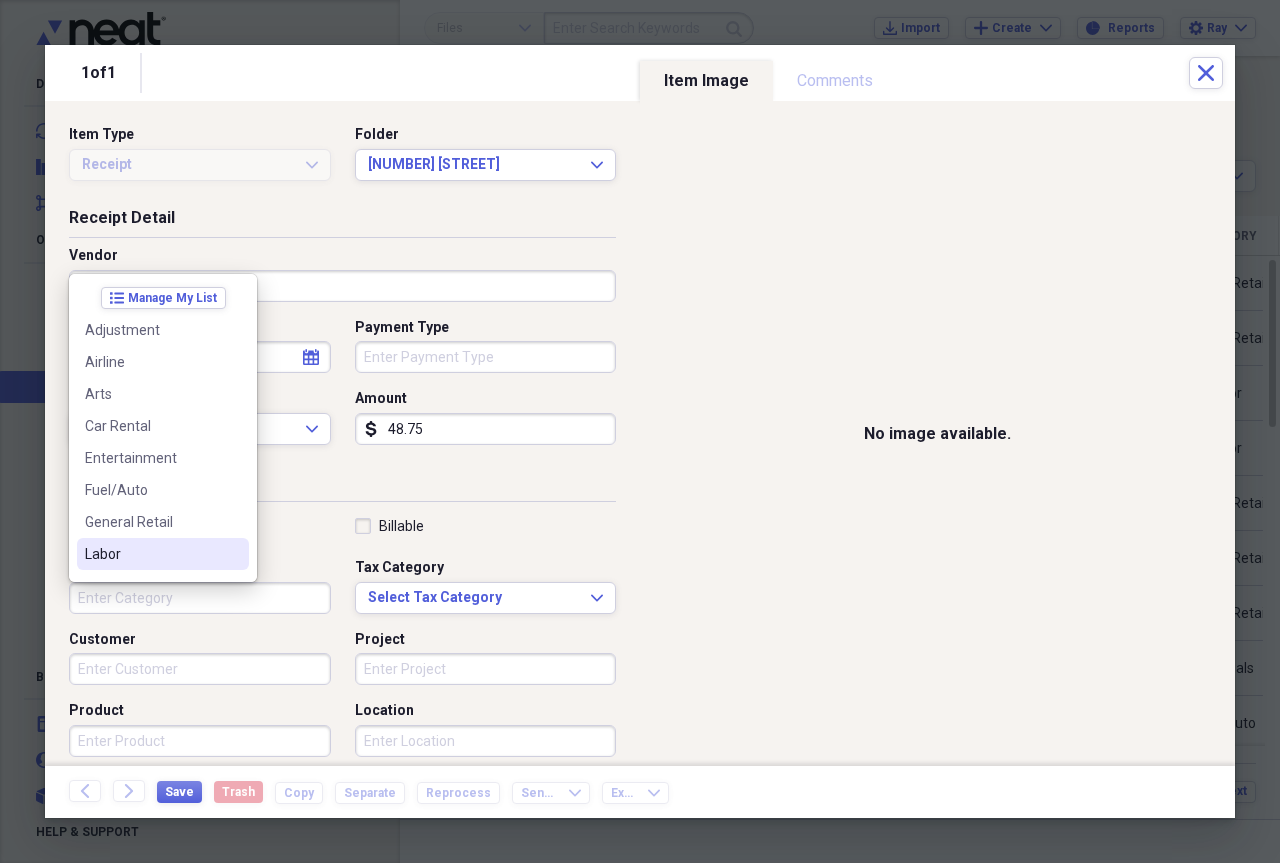click on "Labor" at bounding box center (151, 554) 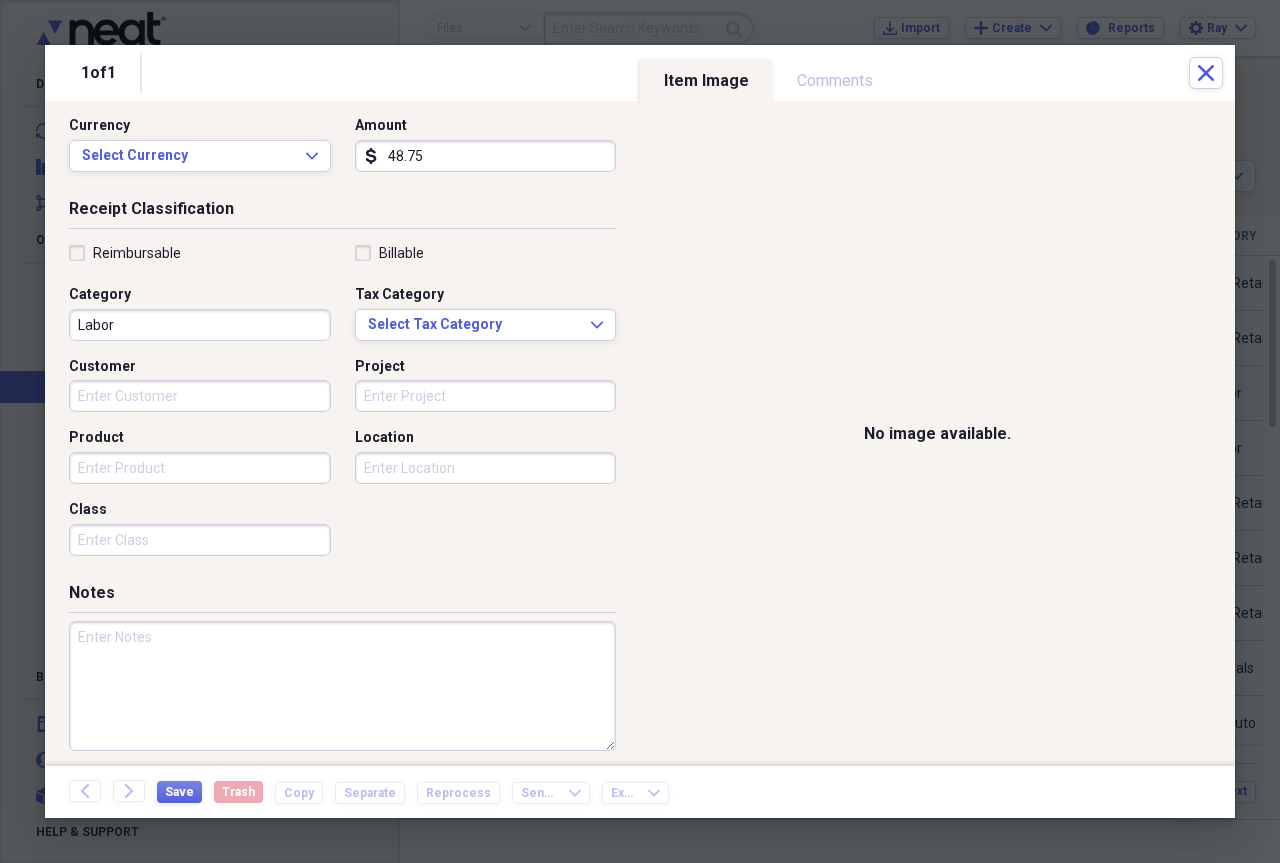 scroll, scrollTop: 282, scrollLeft: 0, axis: vertical 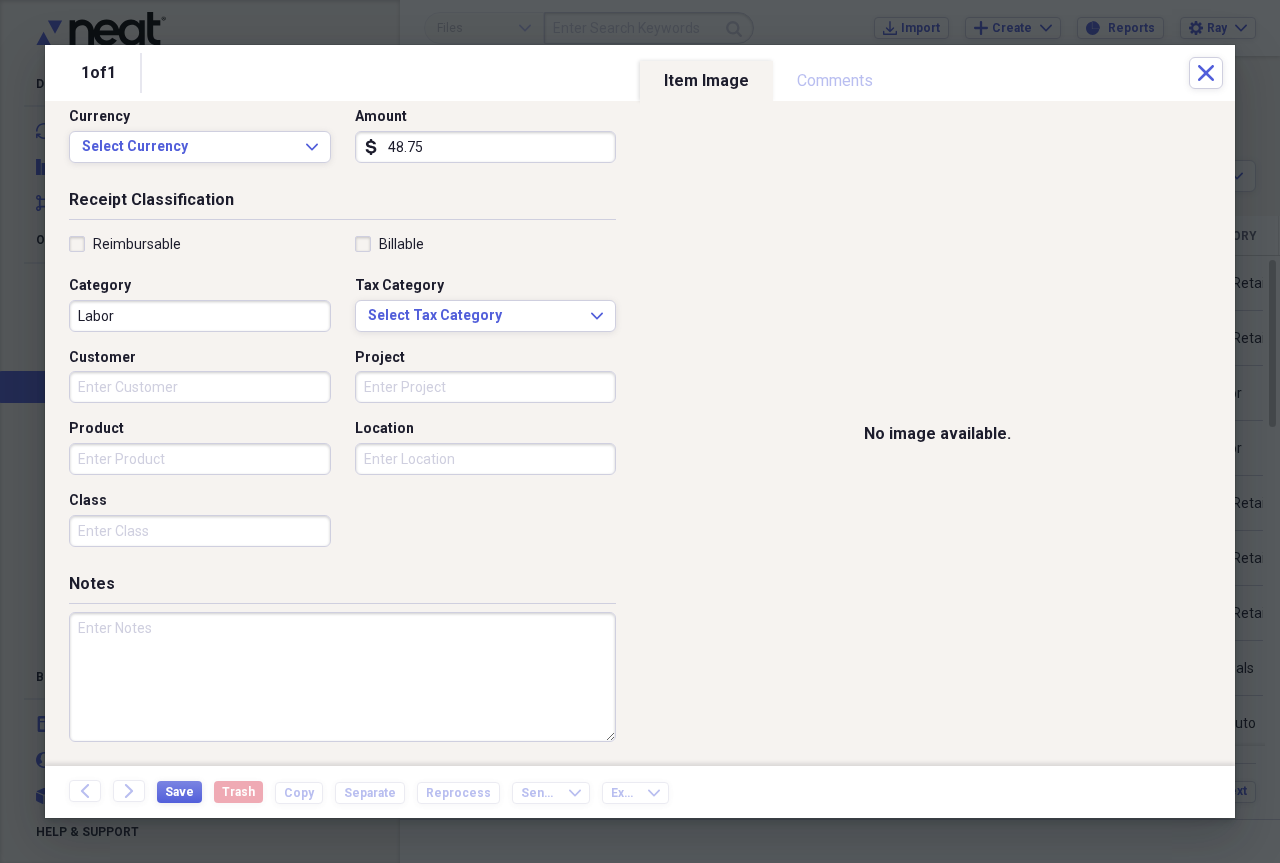 click on "Class" at bounding box center [200, 531] 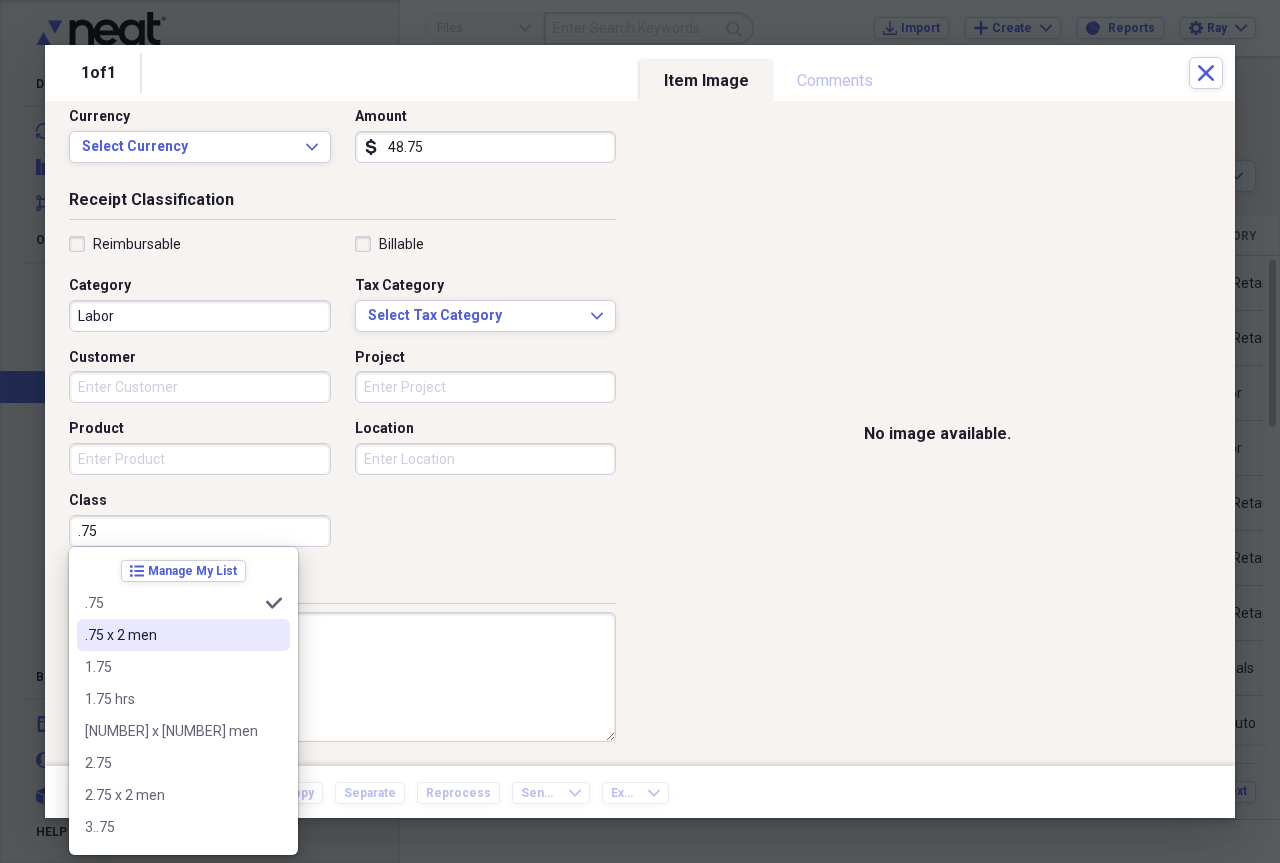 click on ".75 x 2 men" at bounding box center [171, 635] 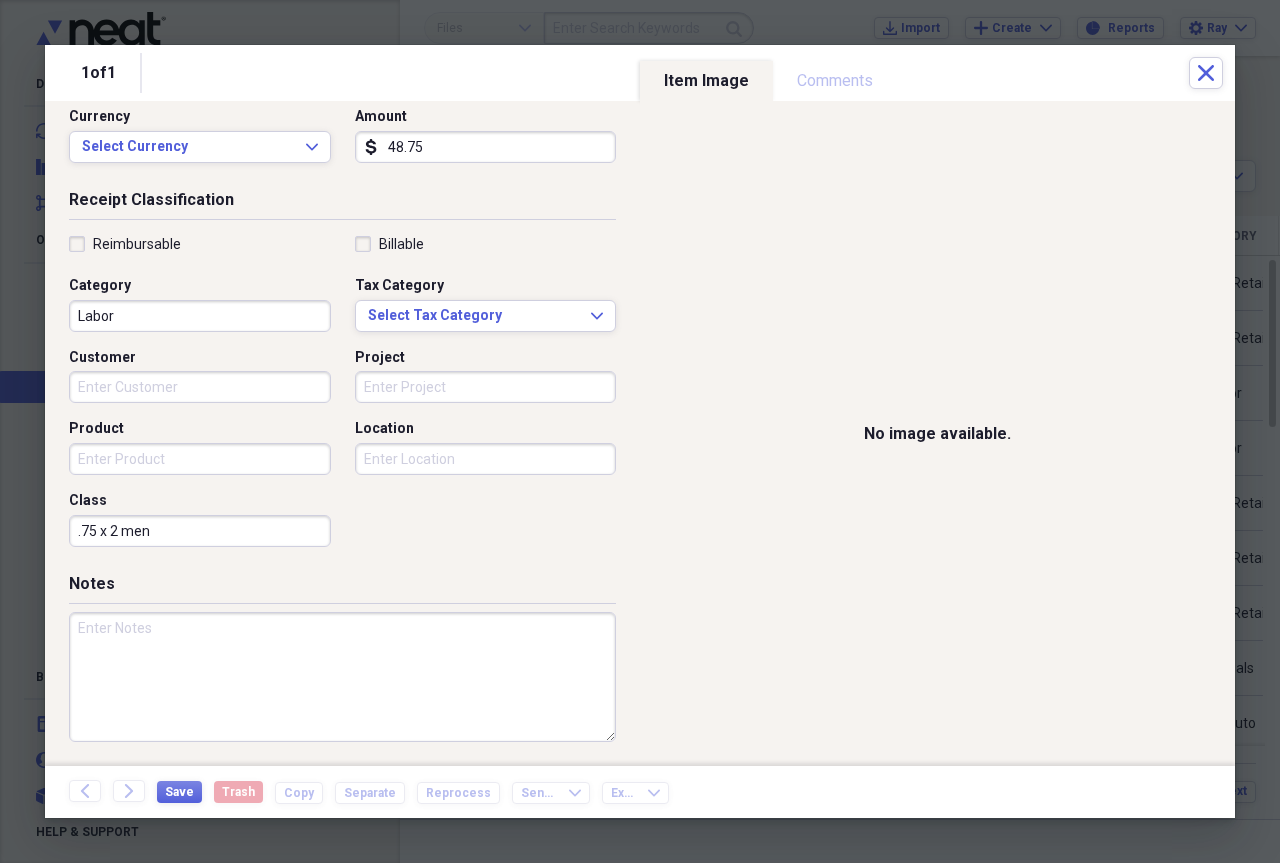 click at bounding box center [342, 677] 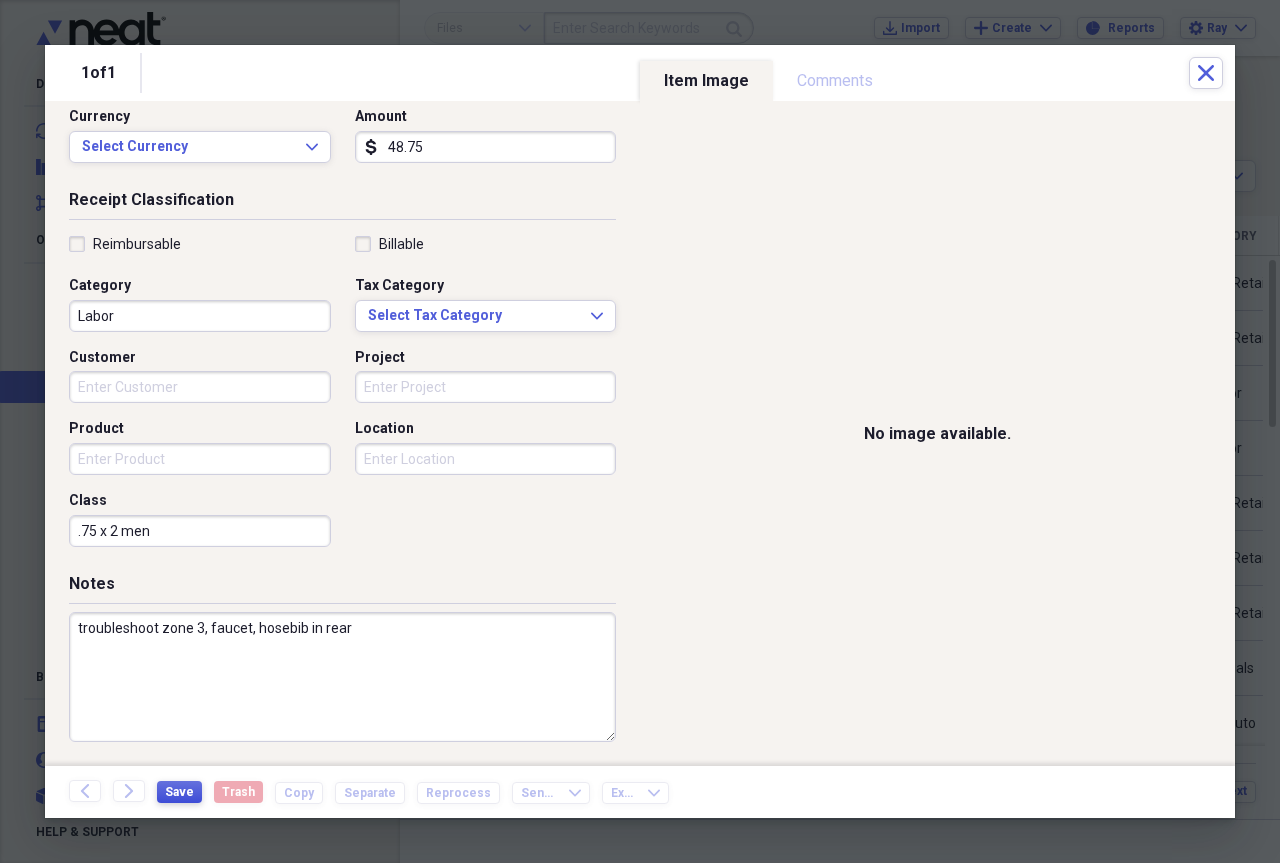 type on "troubleshoot zone 3, faucet, hosebib in rear" 